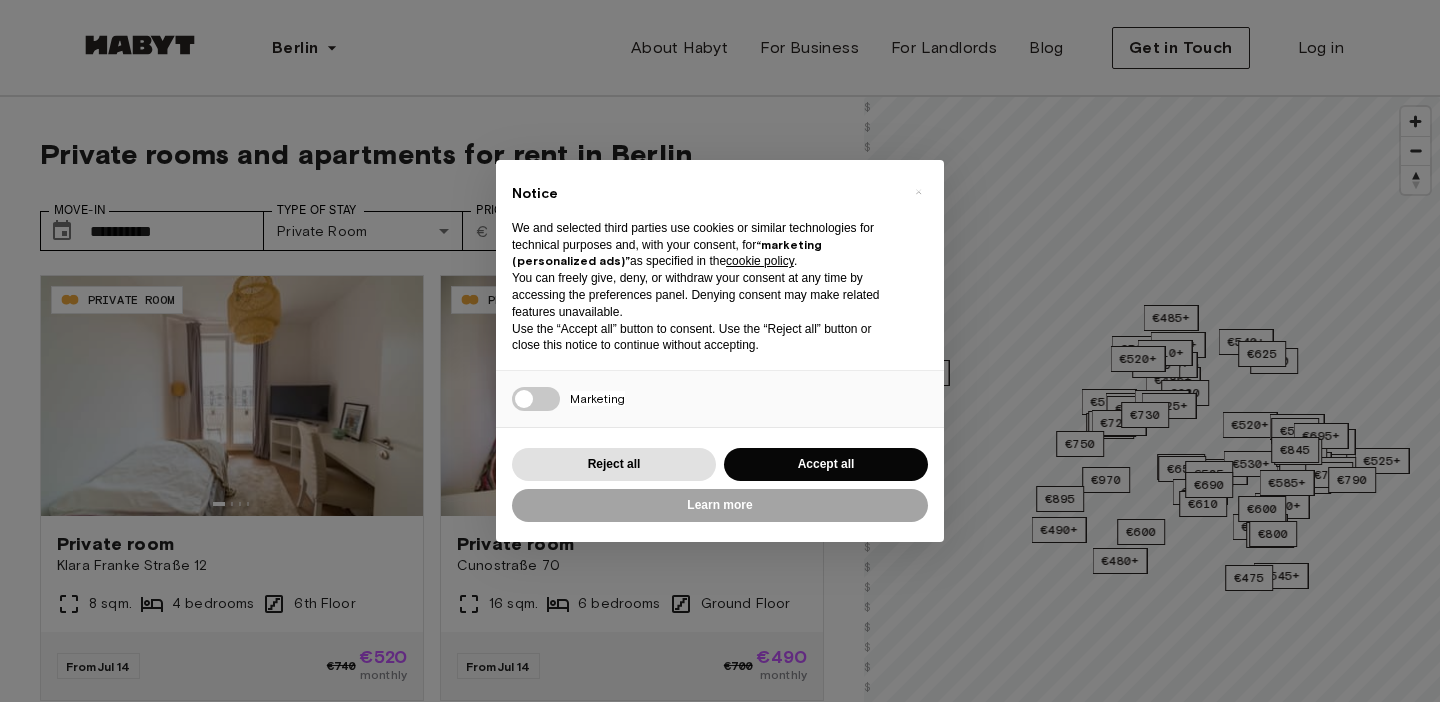 scroll, scrollTop: 0, scrollLeft: 0, axis: both 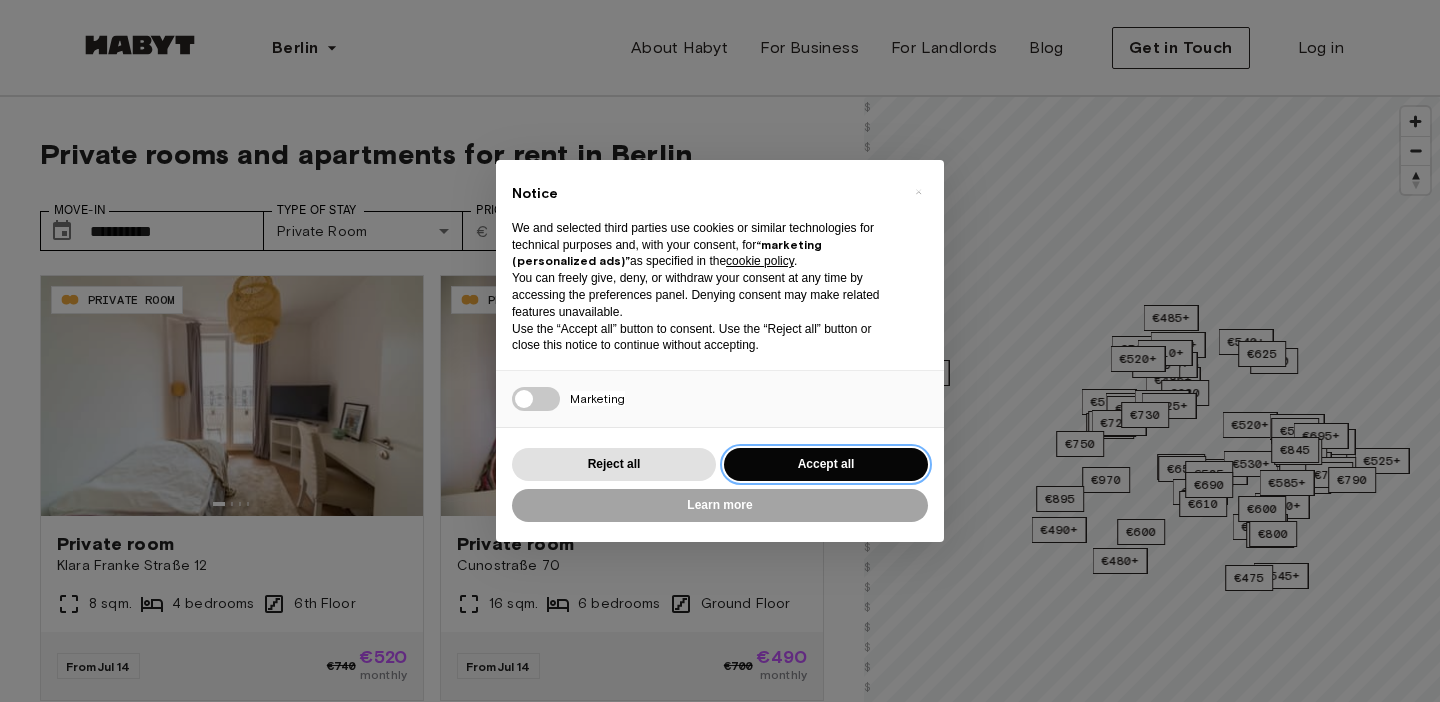 click on "Accept all" at bounding box center (826, 464) 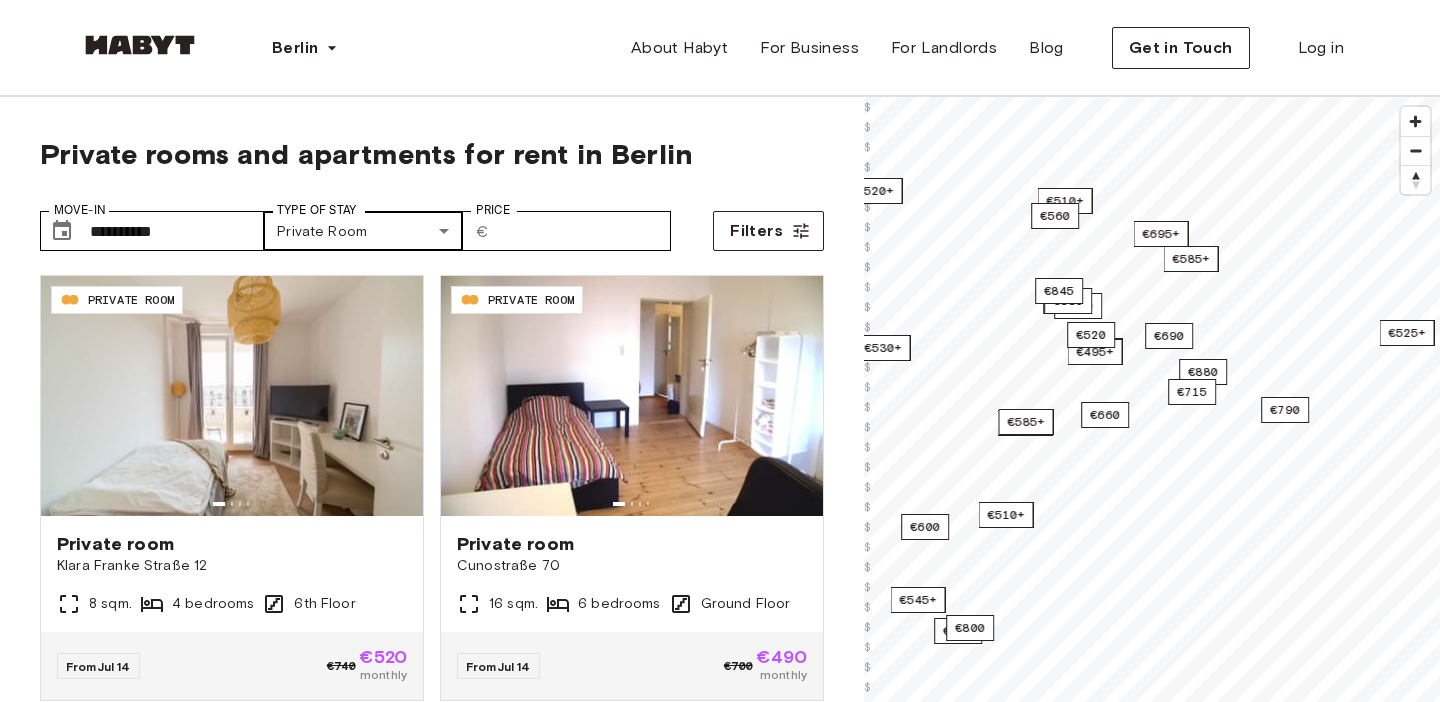 click on "**********" at bounding box center (720, 2358) 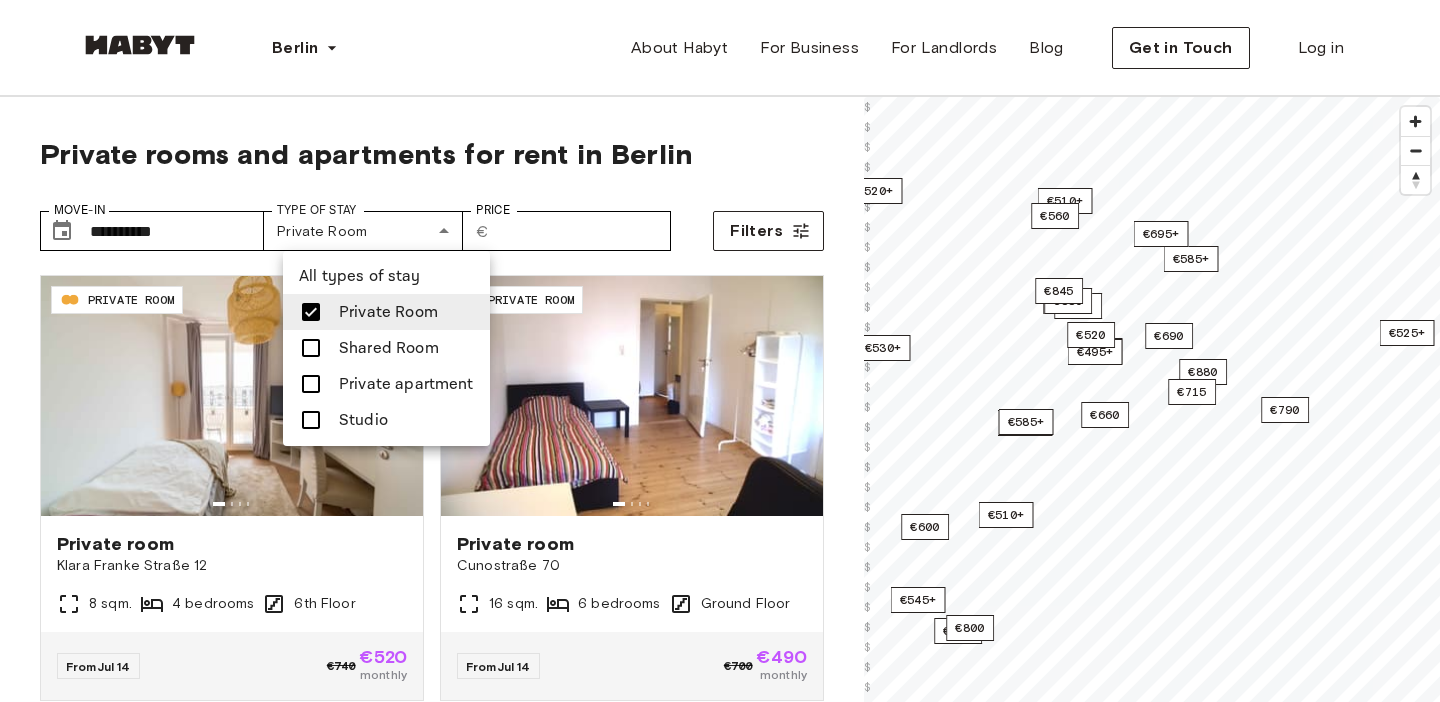 click at bounding box center (311, 384) 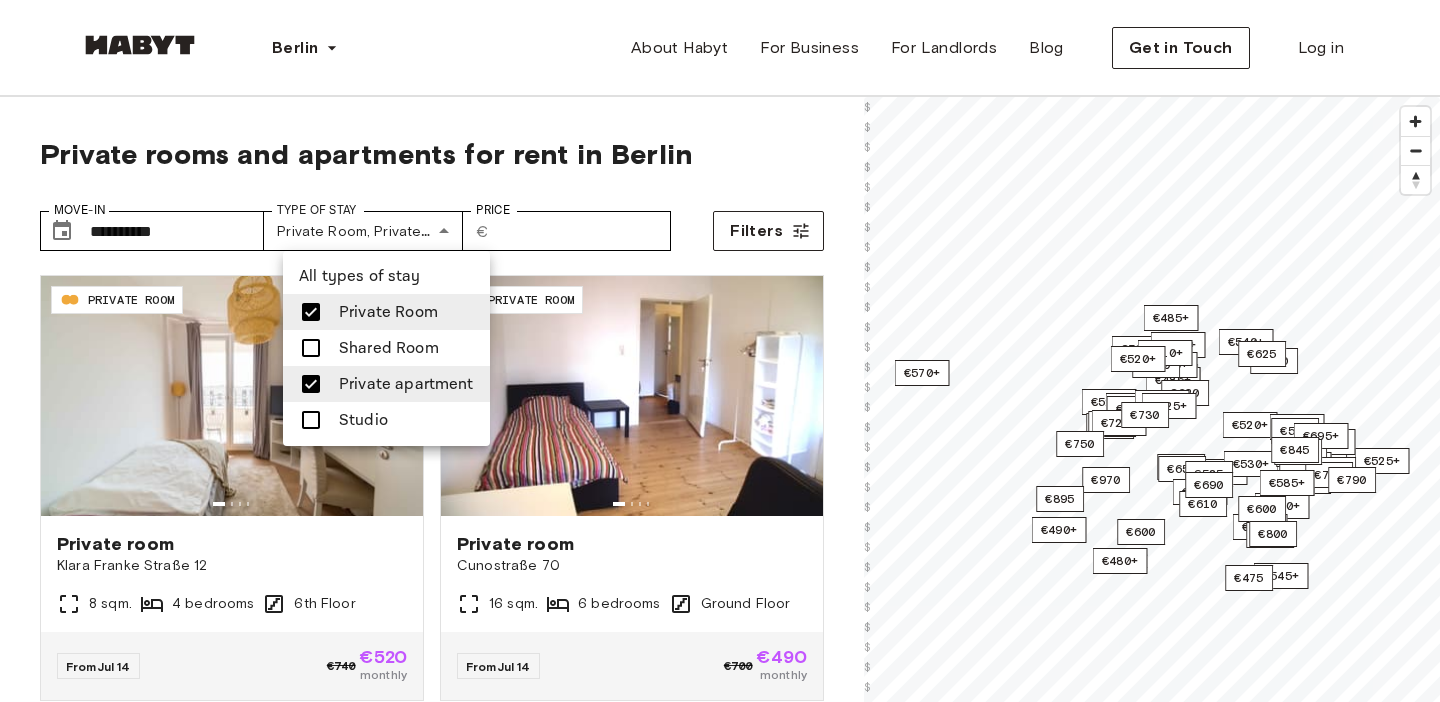 click at bounding box center [311, 312] 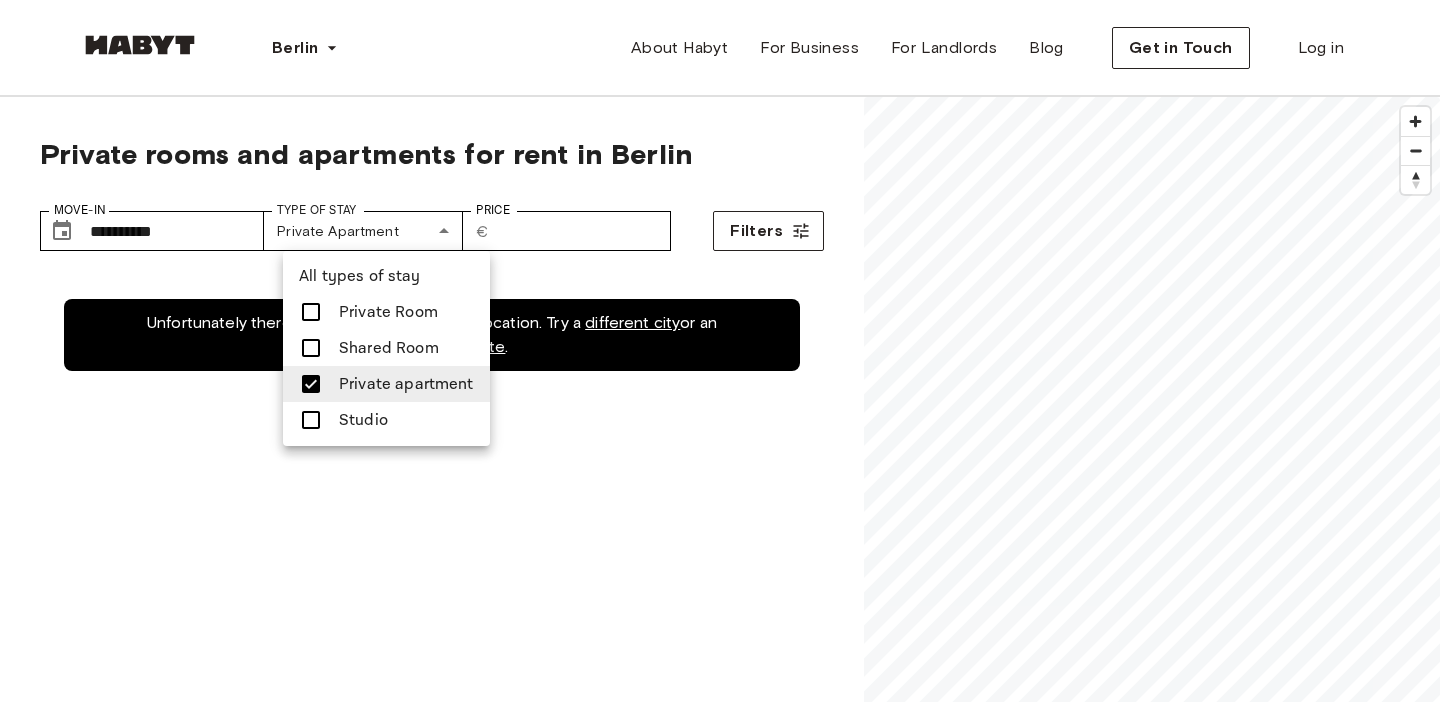 click at bounding box center [720, 351] 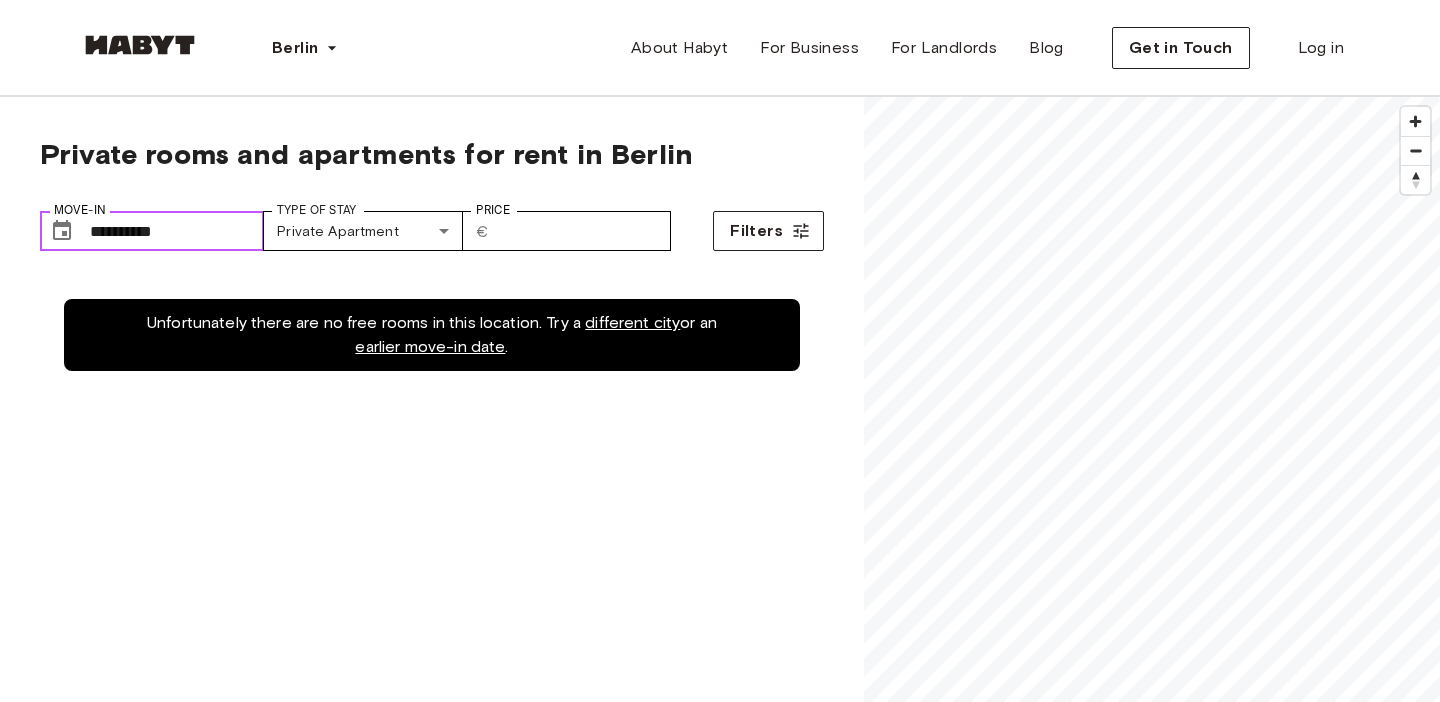 click on "**********" at bounding box center (177, 231) 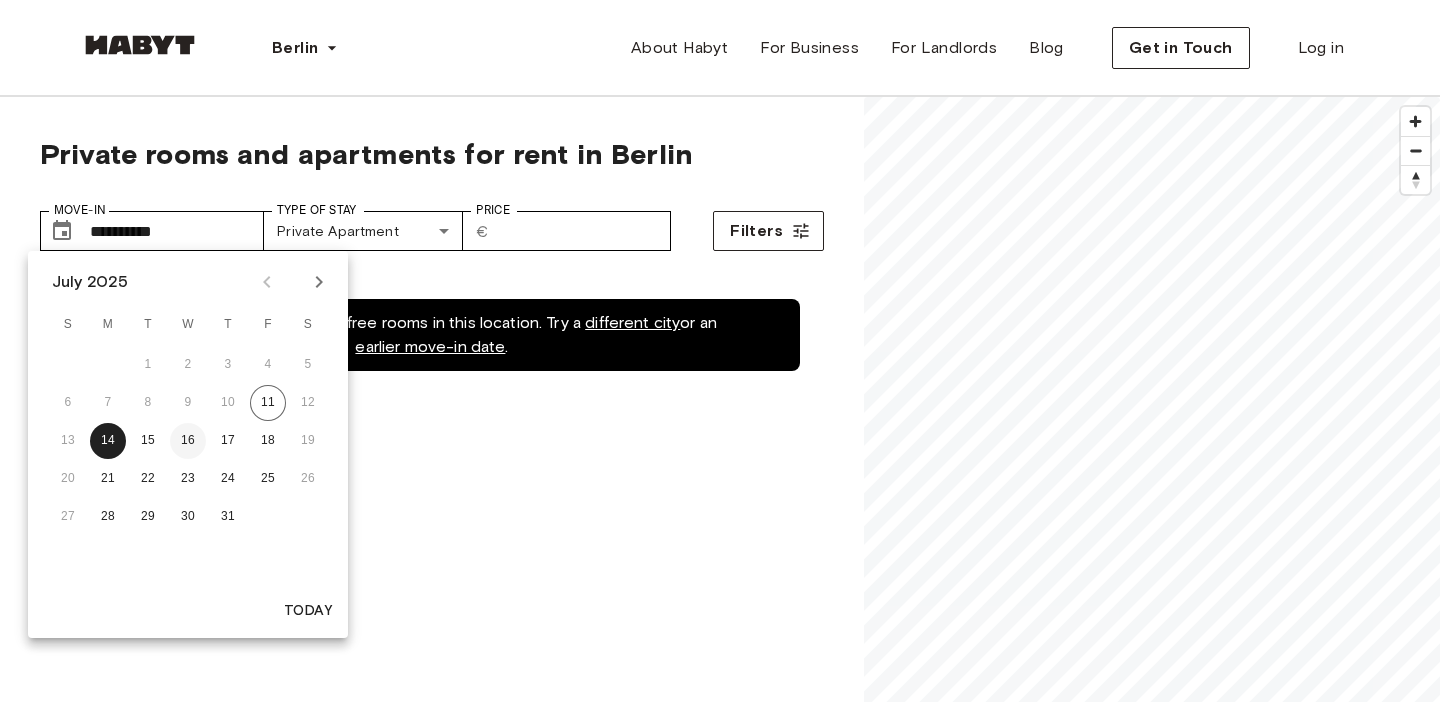 click on "16" at bounding box center [188, 441] 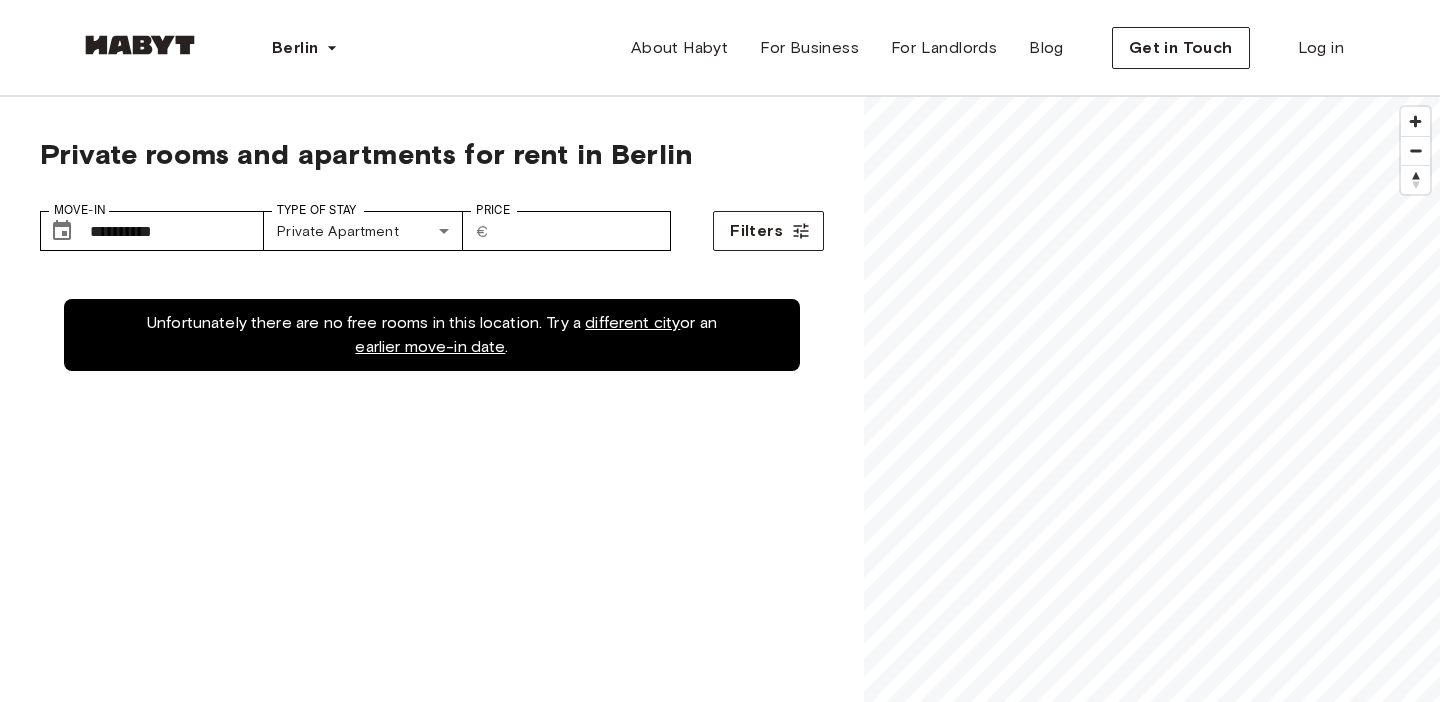 click on "Unfortunately there are no free rooms in this location. Try a   different city  or an   earlier move-in date ." at bounding box center [432, 626] 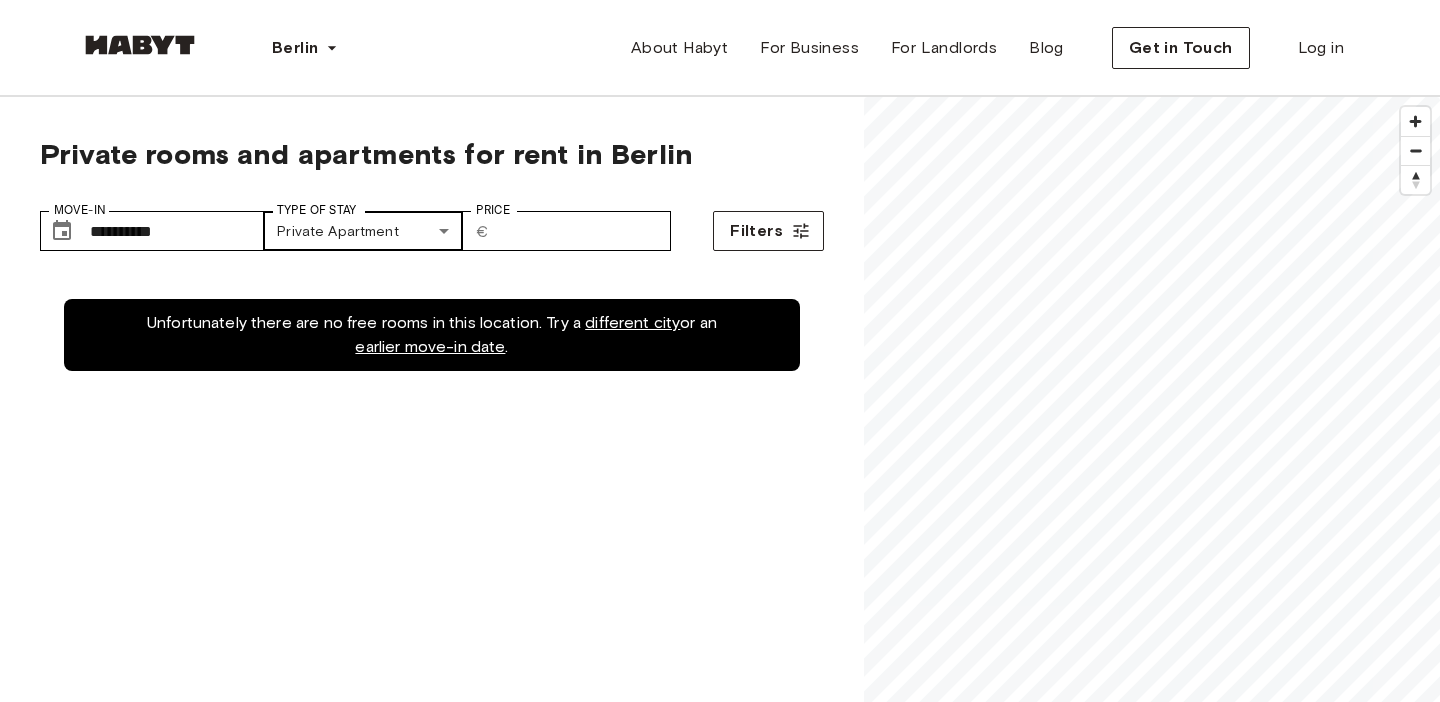 click on "**********" at bounding box center (720, 2358) 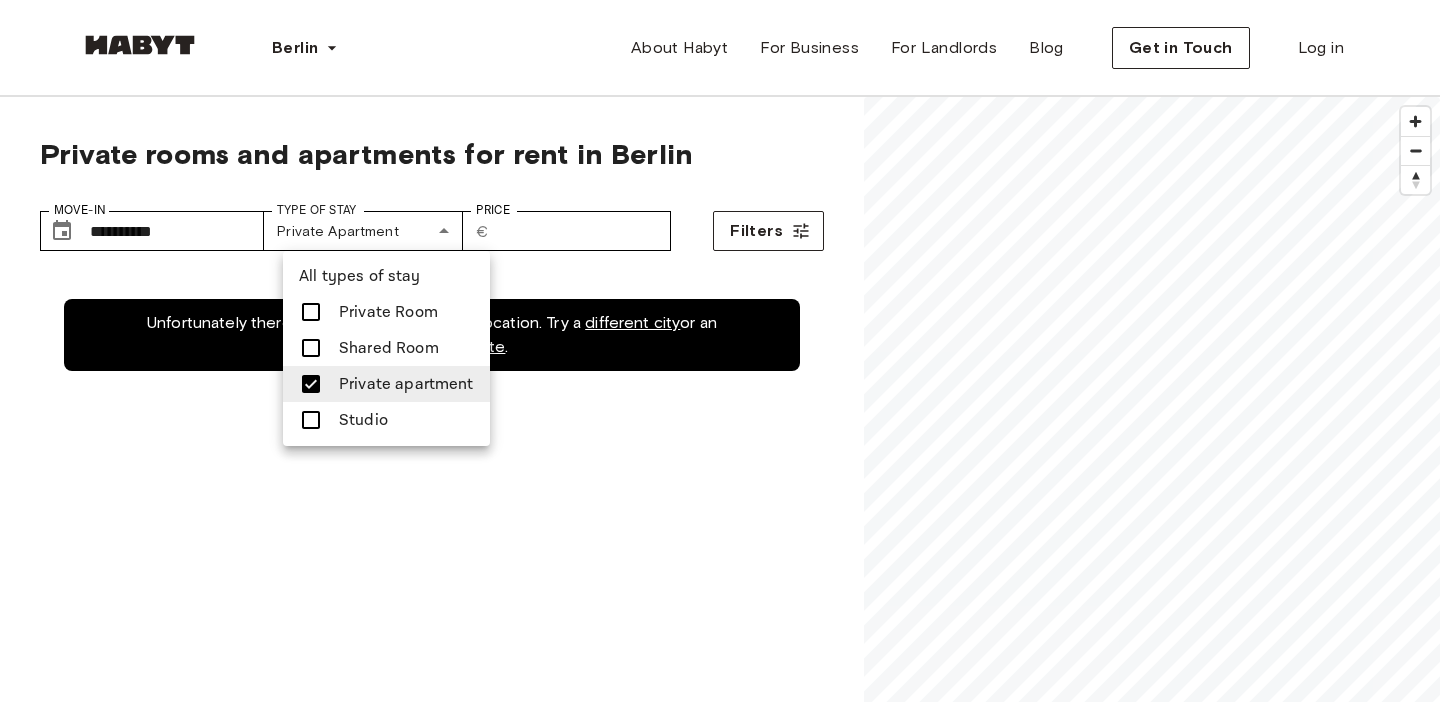 click on "Private Room" at bounding box center (388, 312) 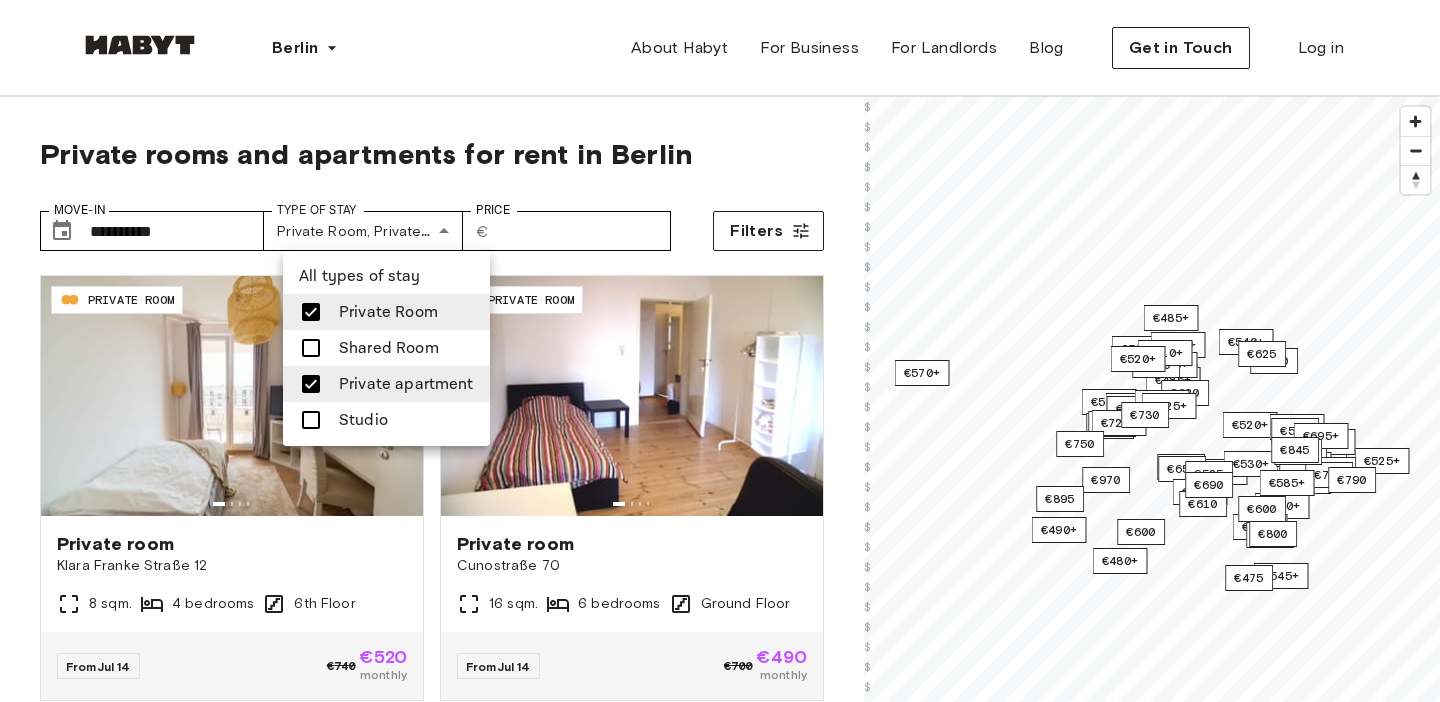 click on "Studio" at bounding box center (363, 420) 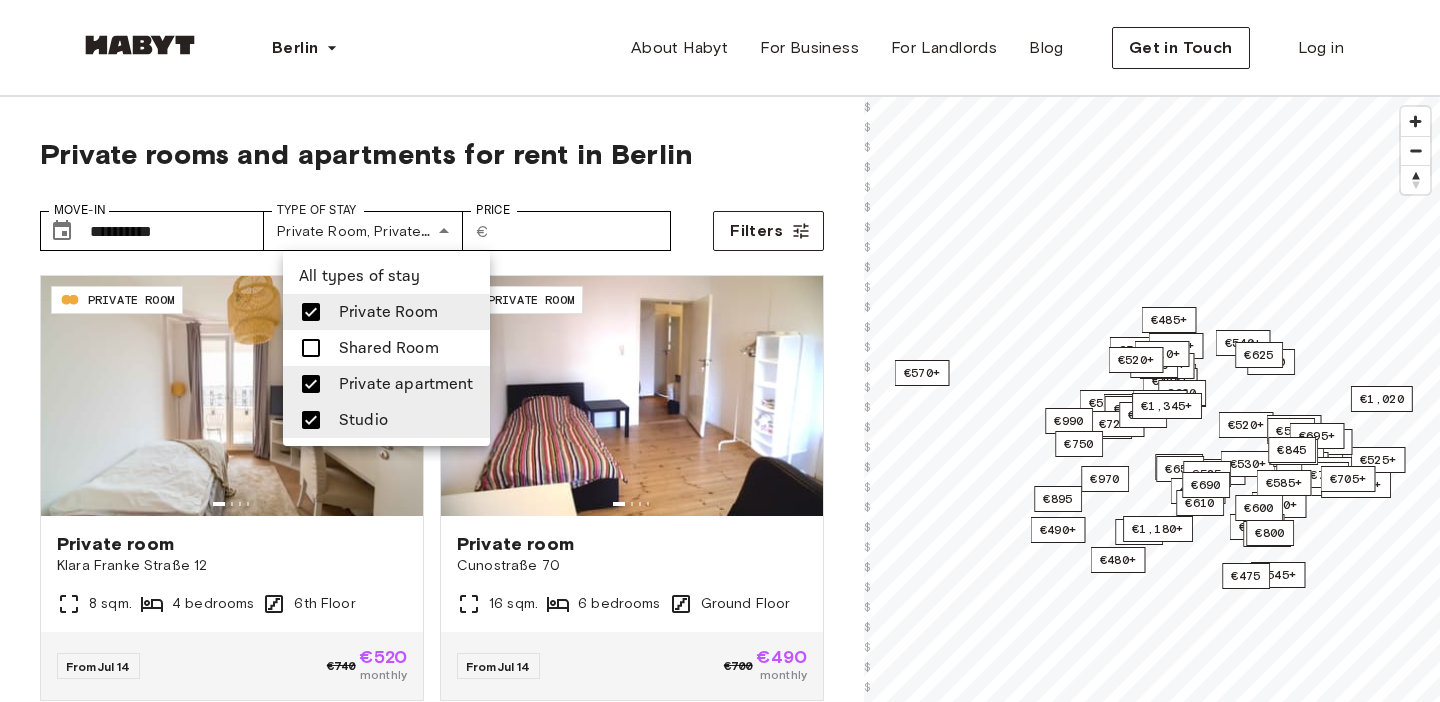 click on "Private Room" at bounding box center [388, 312] 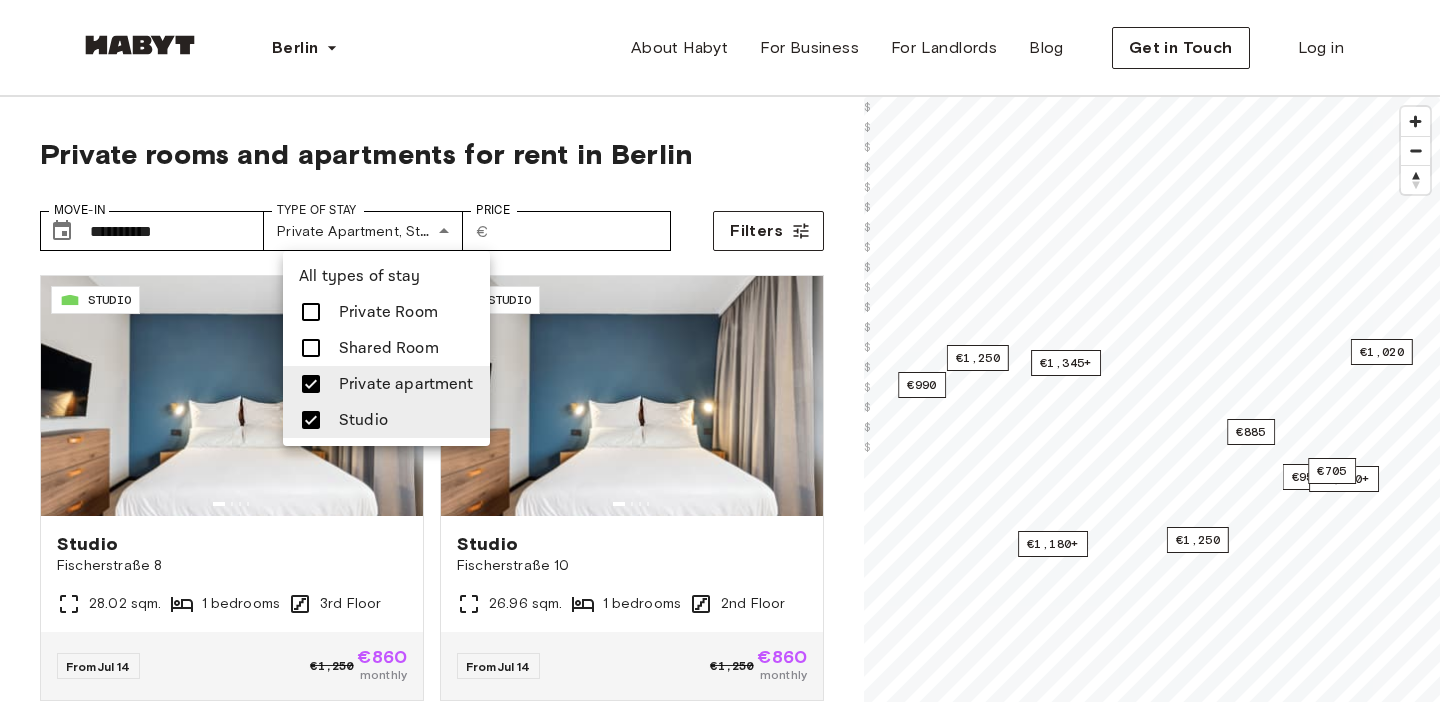 click at bounding box center (720, 351) 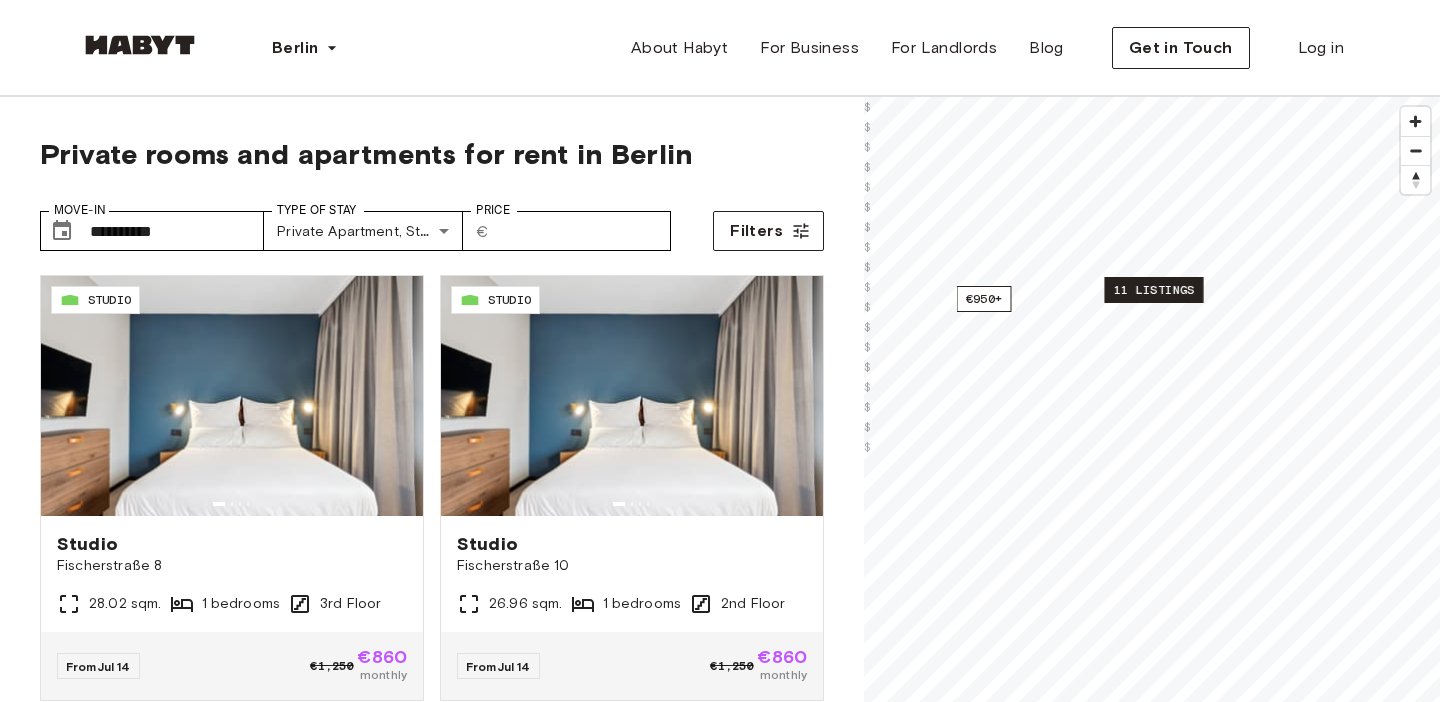 click on "11 listings" at bounding box center [1153, 290] 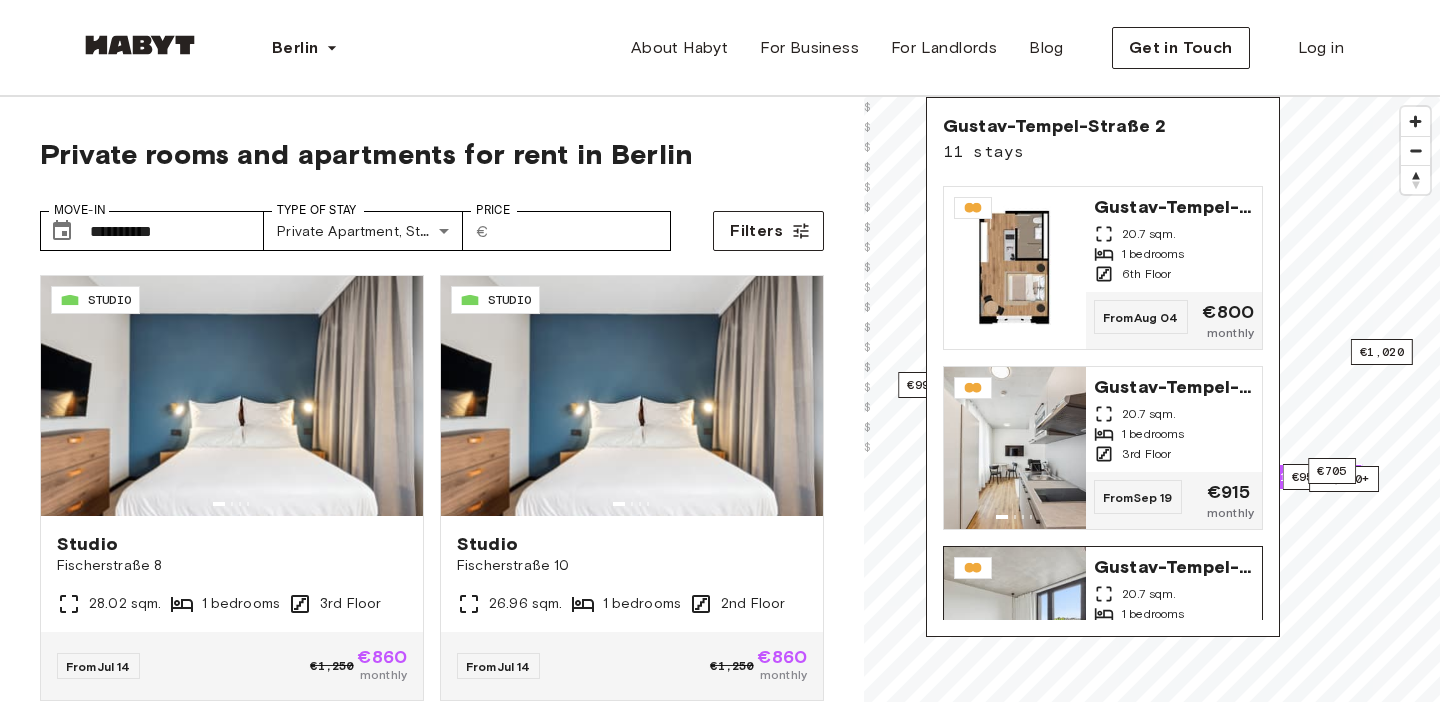 scroll, scrollTop: 324, scrollLeft: 0, axis: vertical 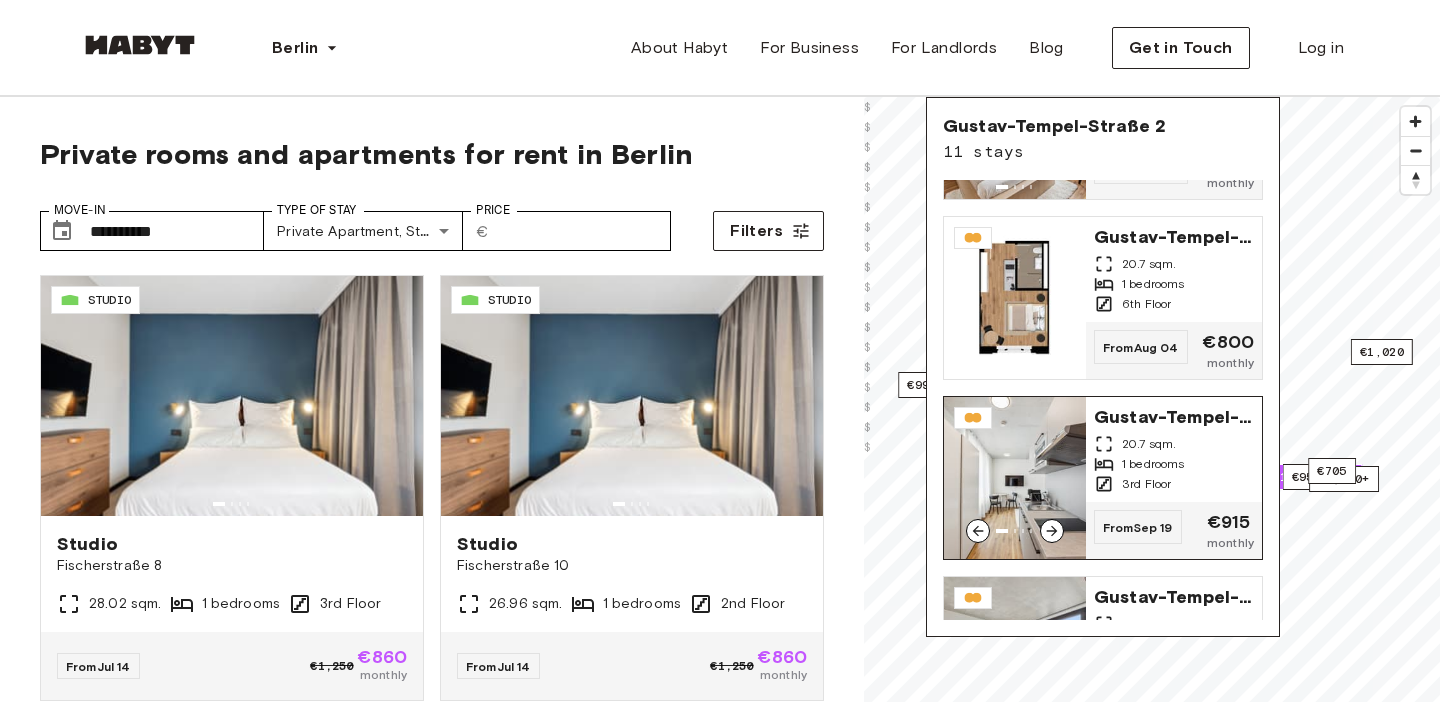 click on "Gustav-Tempel-Straße 2" at bounding box center (1174, 415) 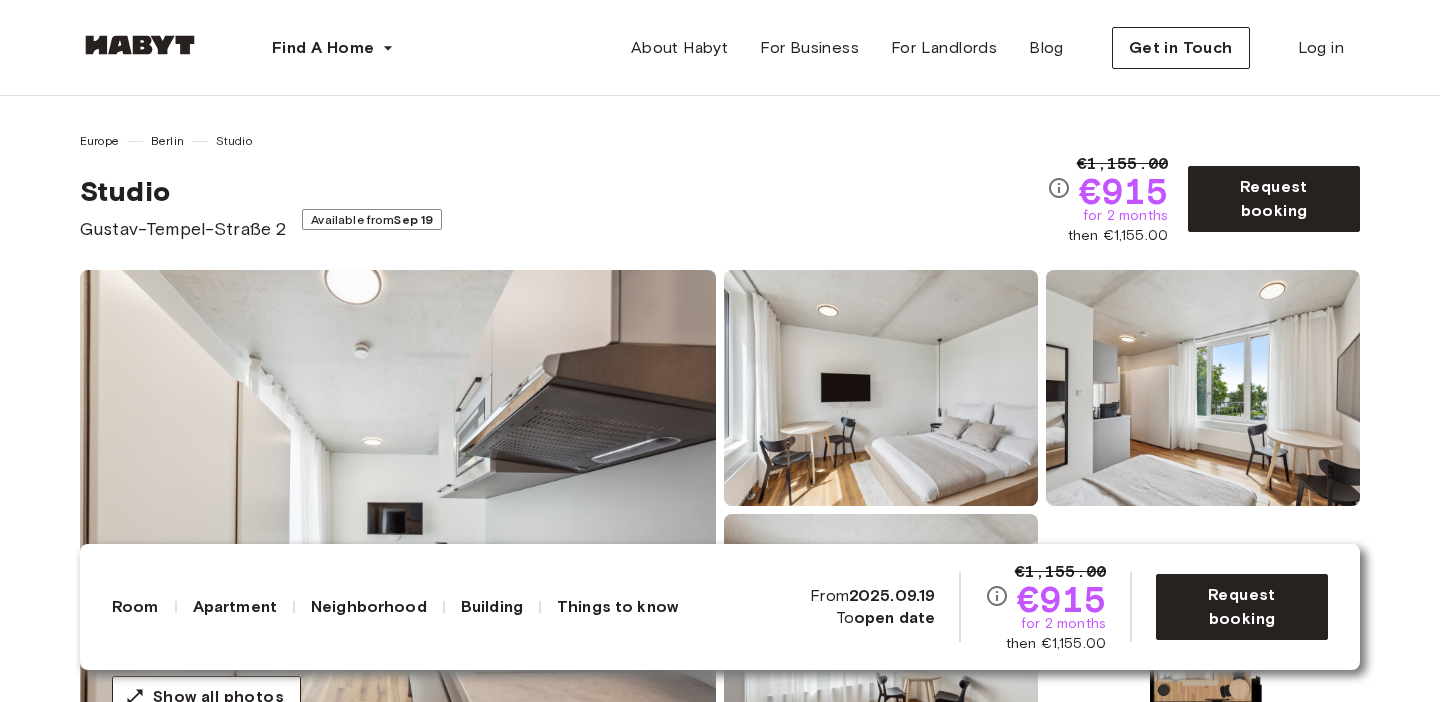scroll, scrollTop: 268, scrollLeft: 0, axis: vertical 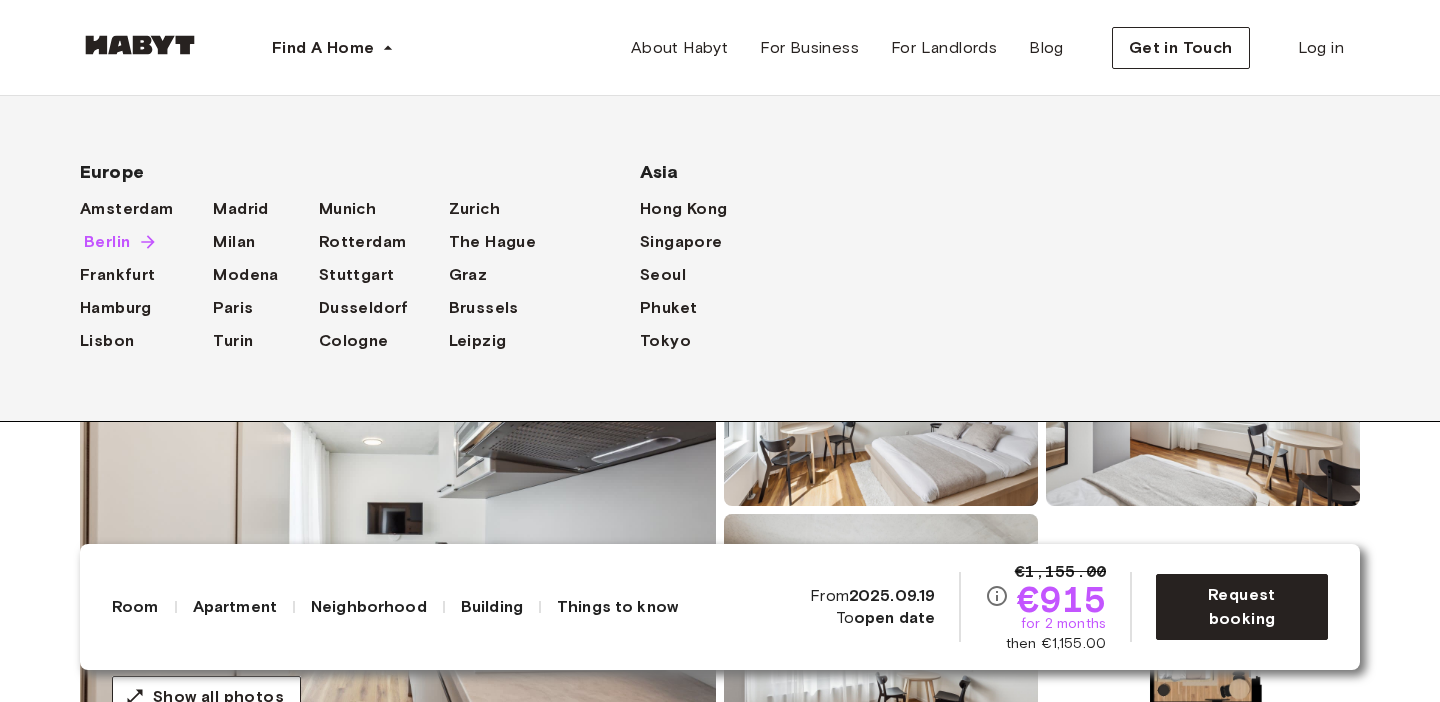 click on "Berlin" at bounding box center [107, 242] 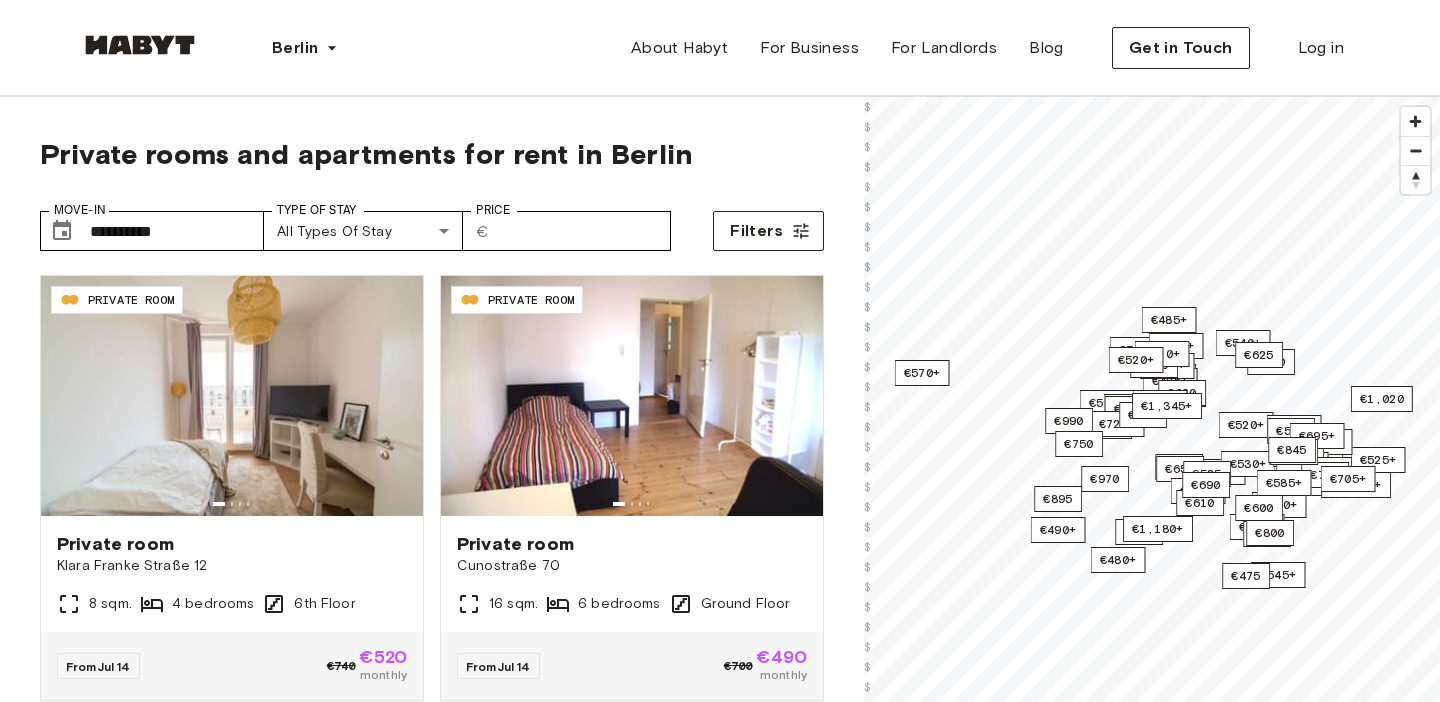 click on "**********" at bounding box center (432, 537) 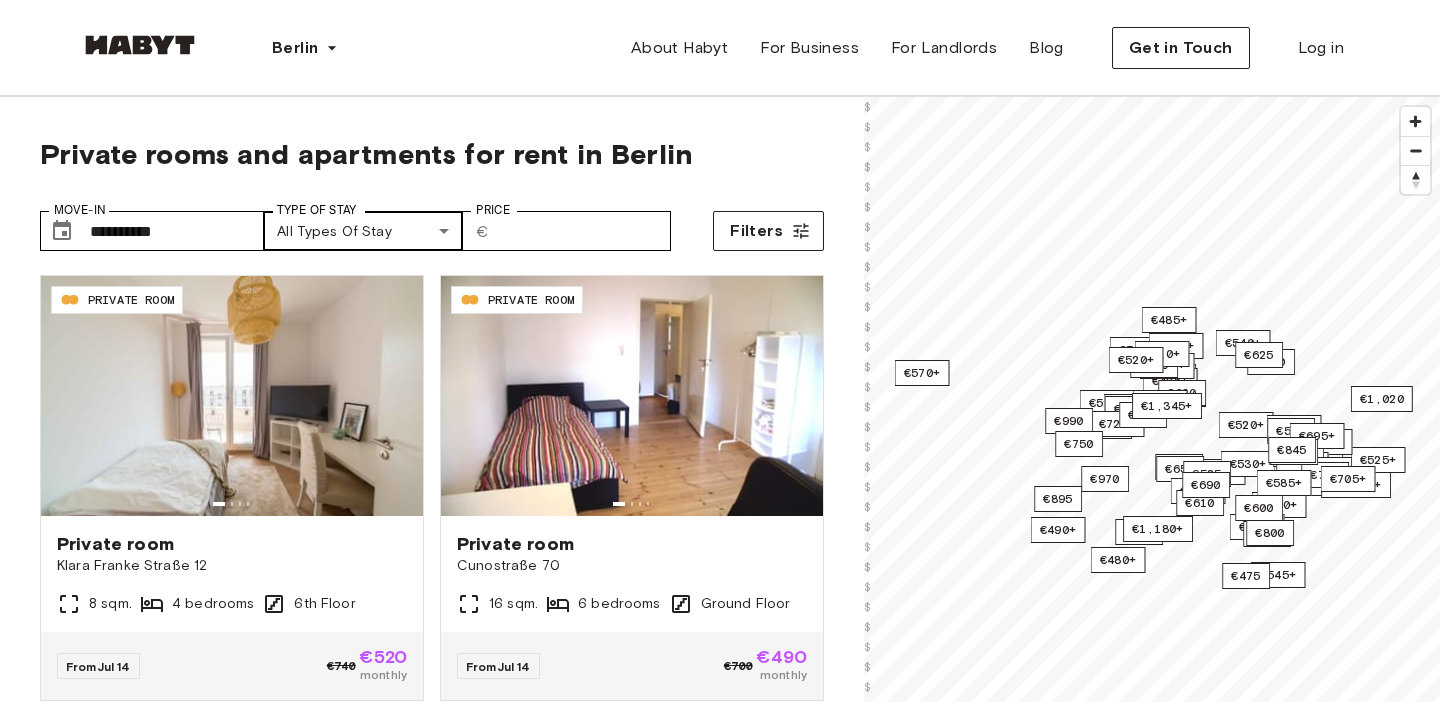 click on "**********" at bounding box center (720, 2358) 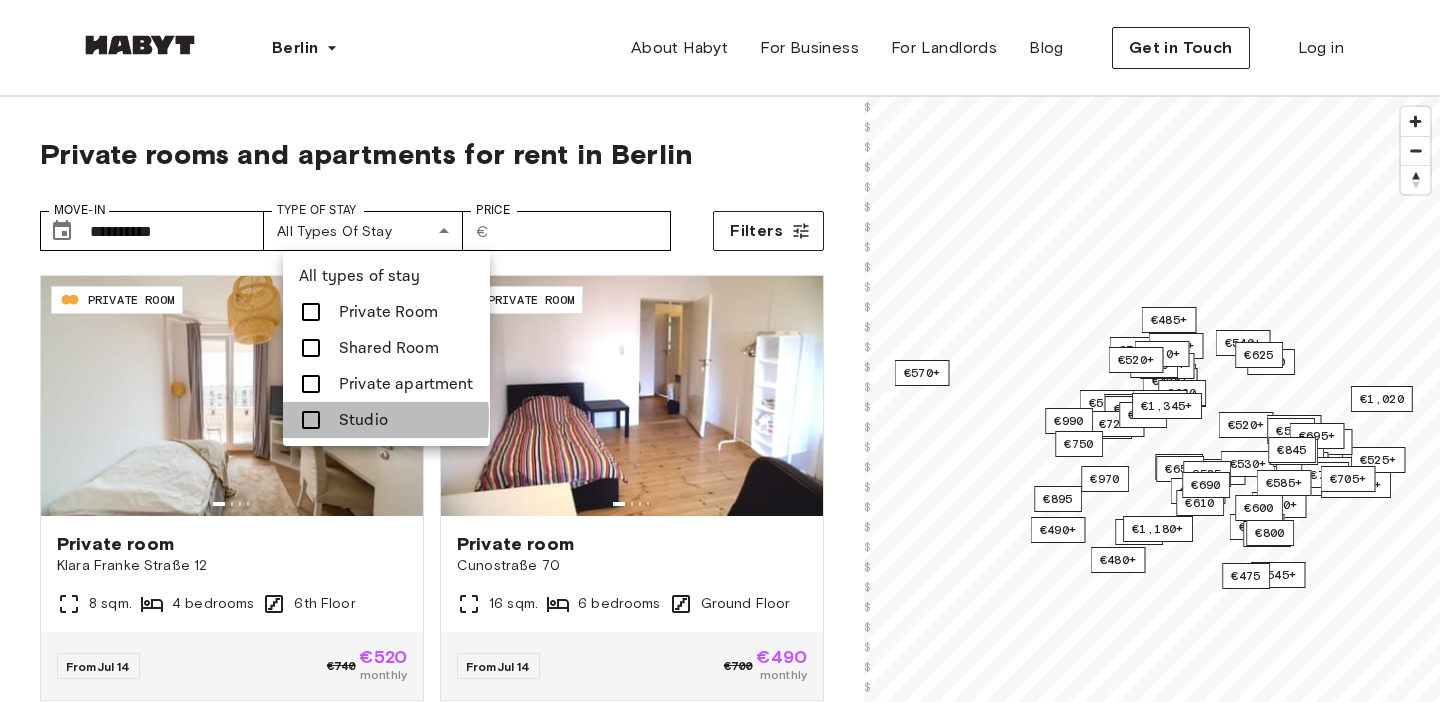 click at bounding box center (311, 420) 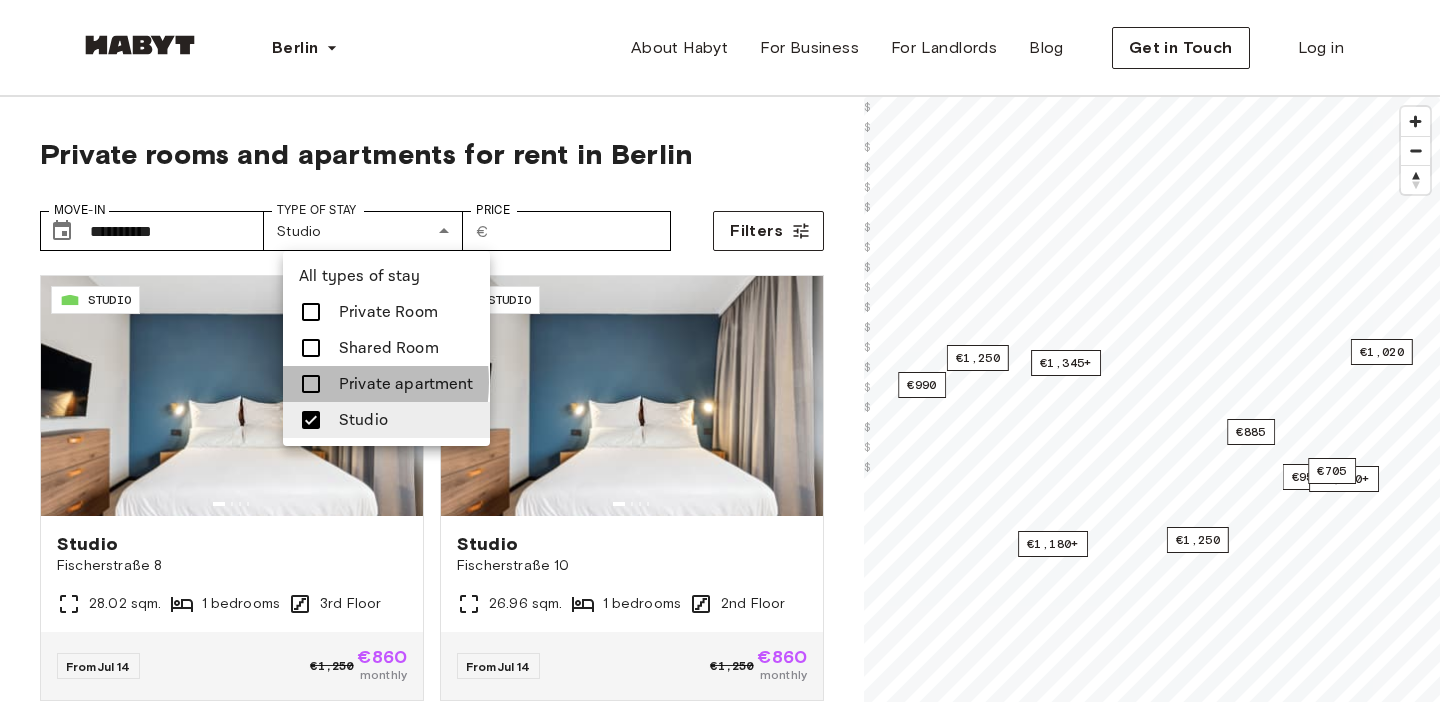 click at bounding box center (311, 384) 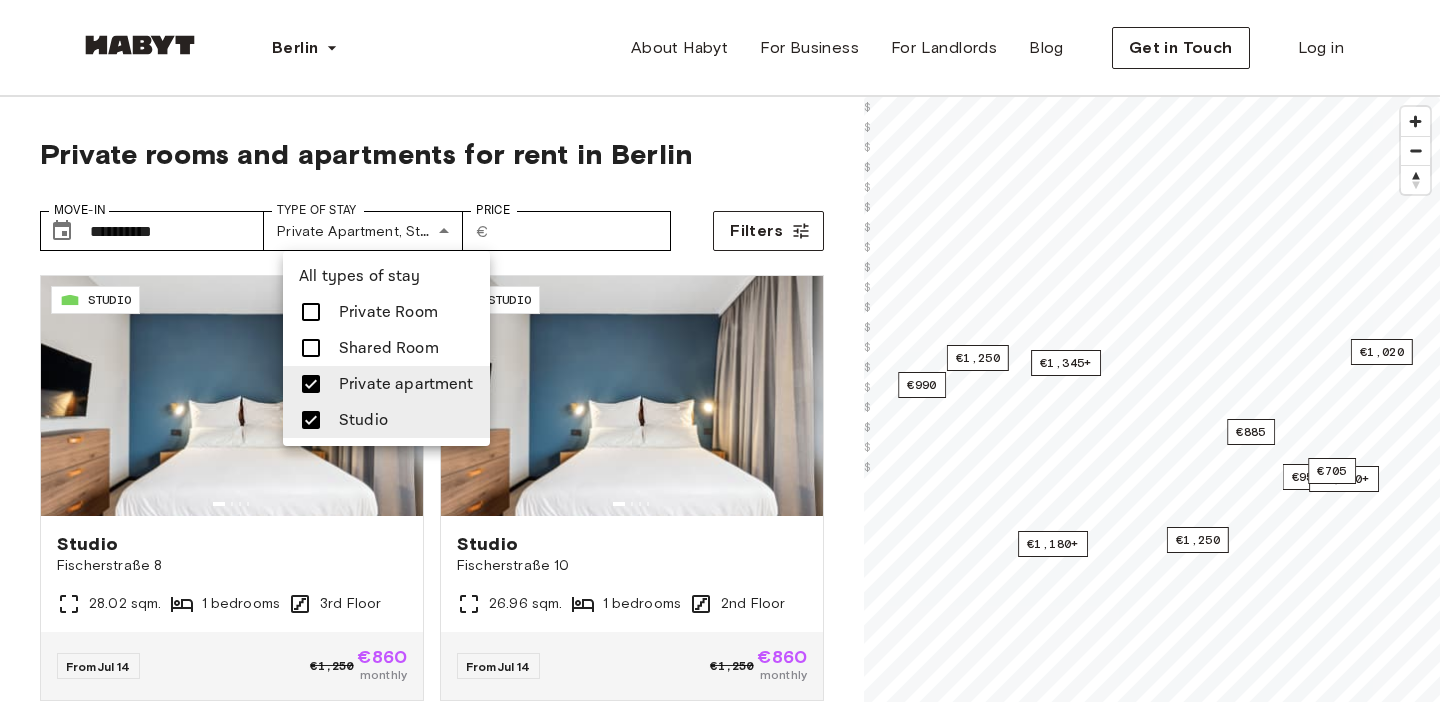click at bounding box center [720, 351] 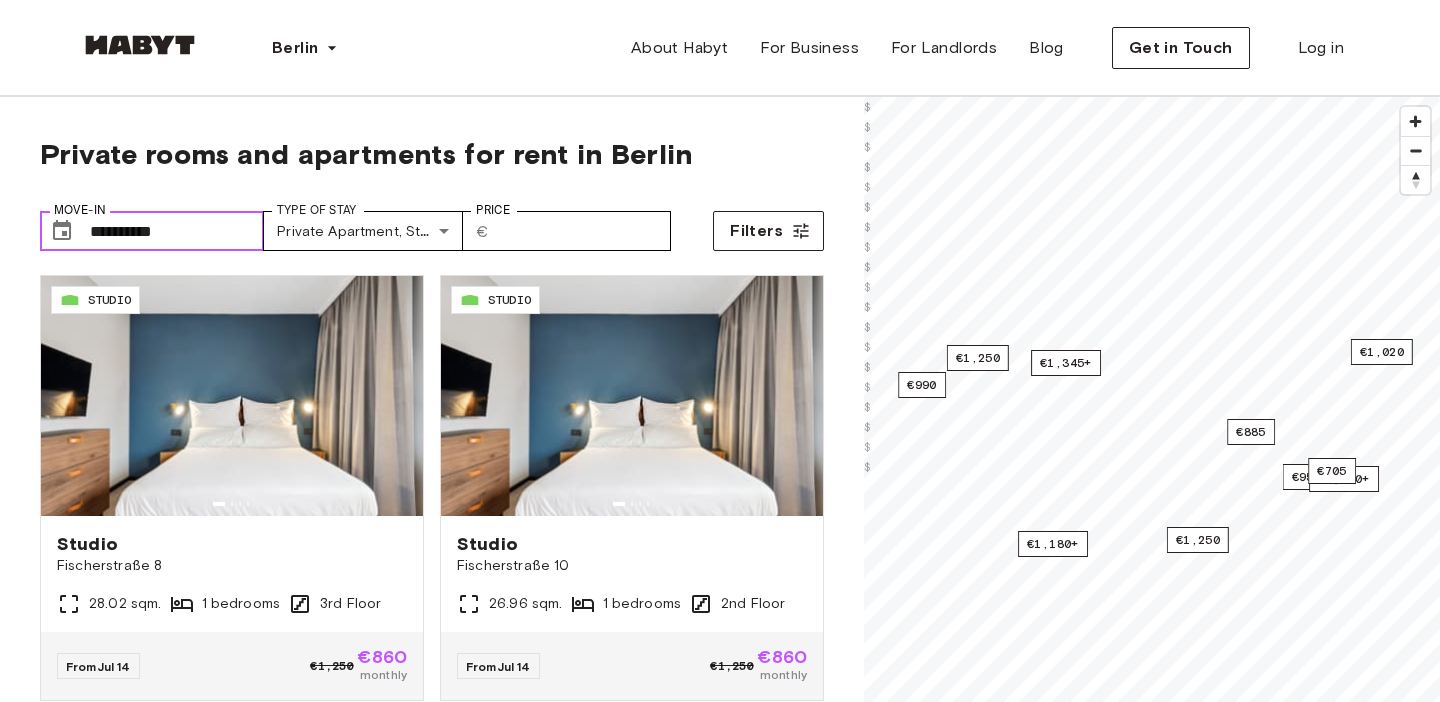 click on "**********" at bounding box center [177, 231] 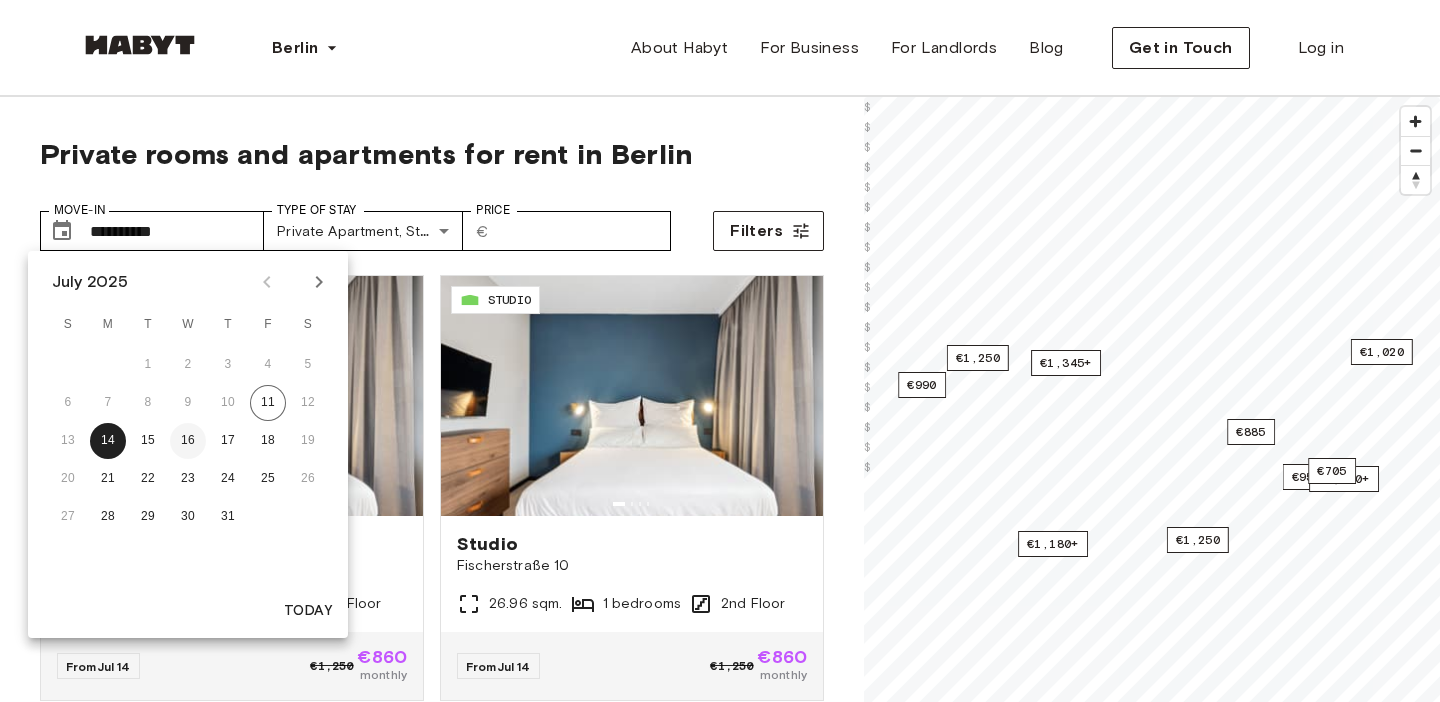 click on "16" at bounding box center [188, 441] 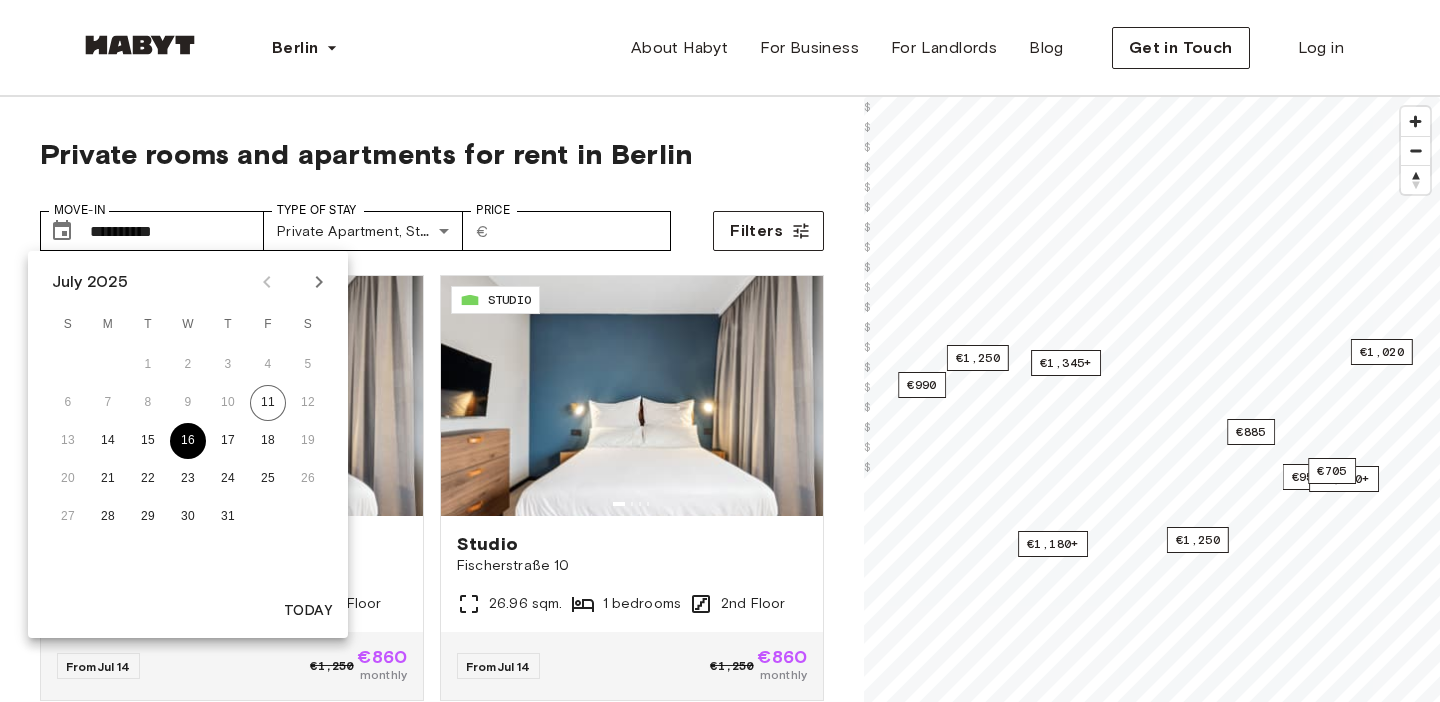 type on "**********" 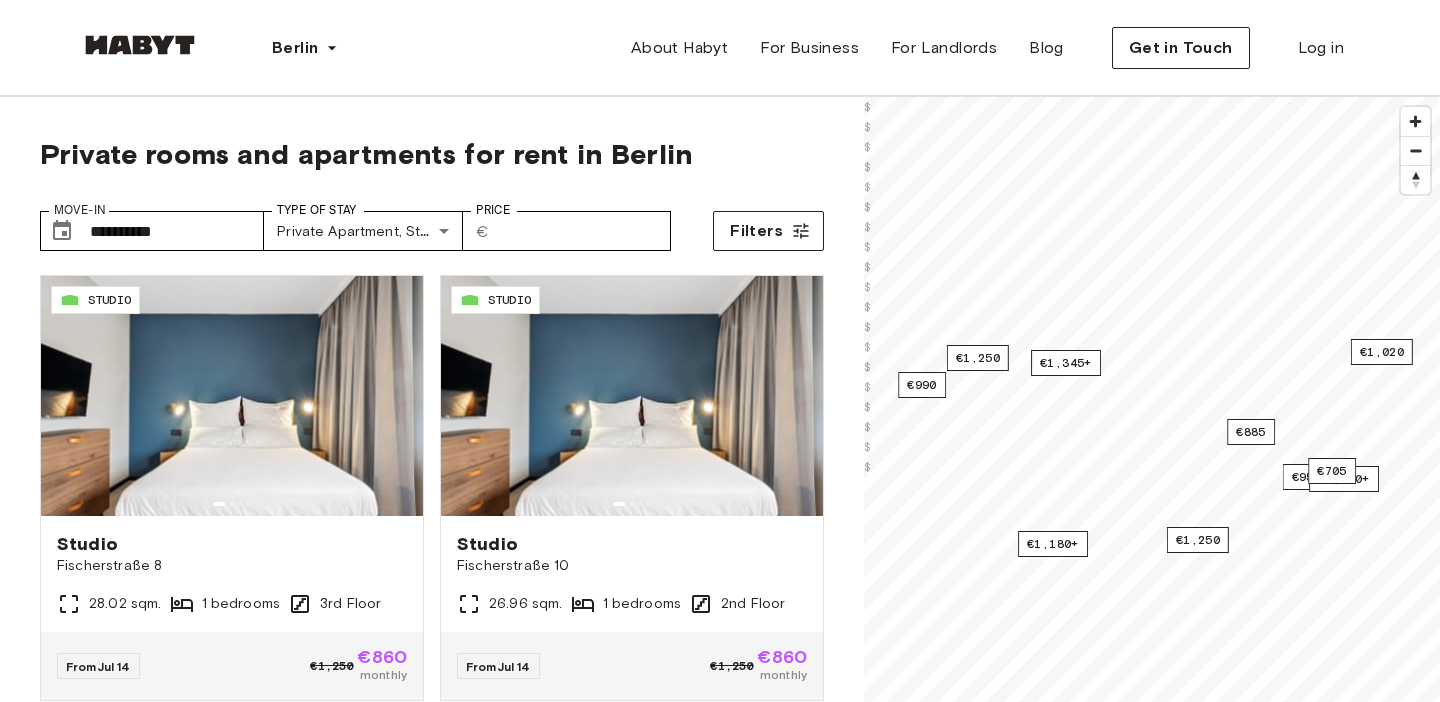 click on "**********" at bounding box center [432, 537] 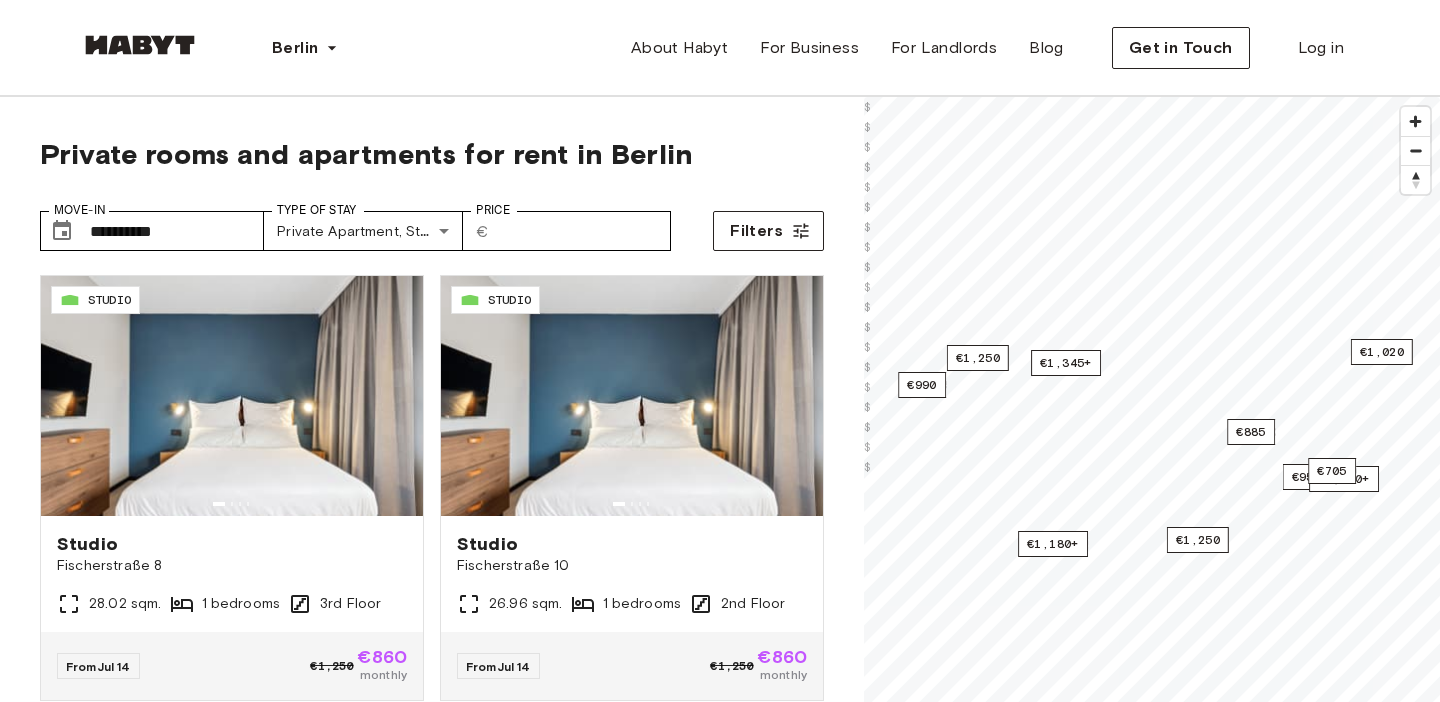scroll, scrollTop: 0, scrollLeft: 0, axis: both 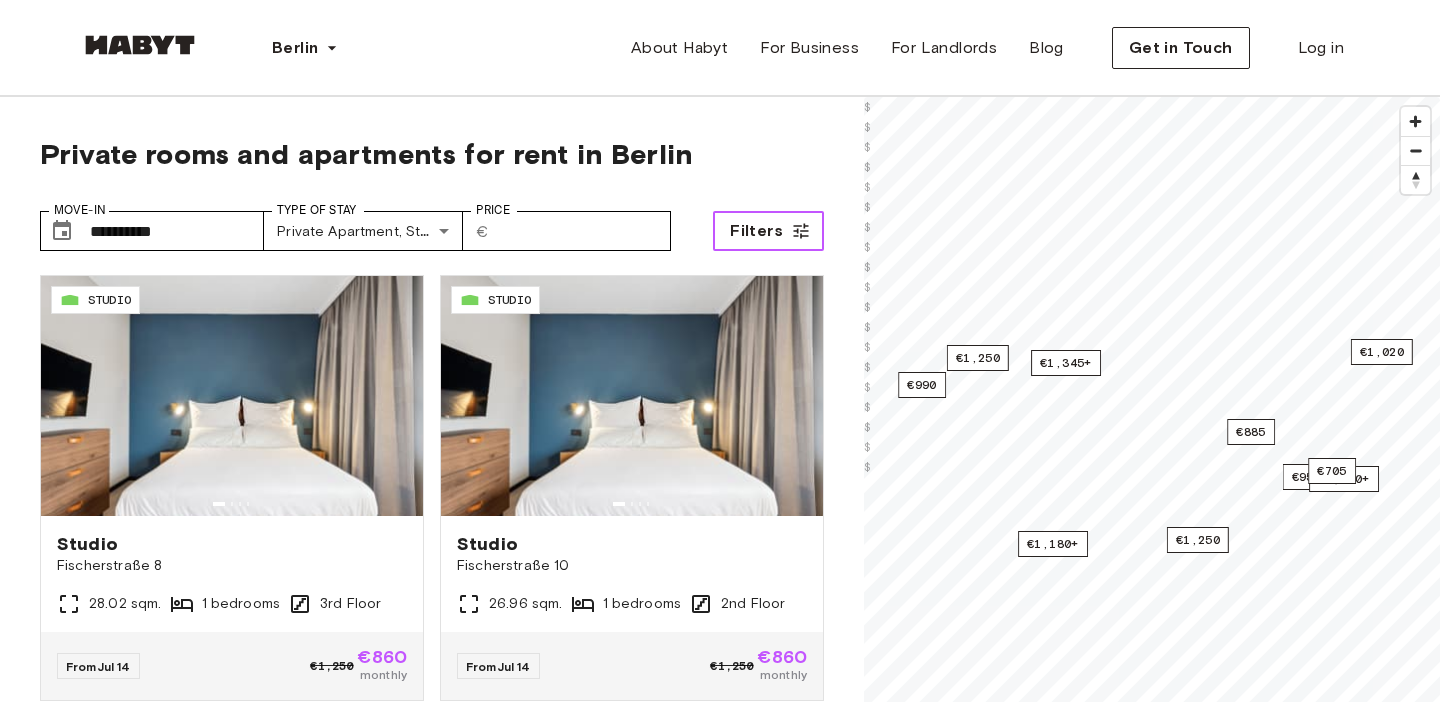 click on "Filters" at bounding box center (756, 231) 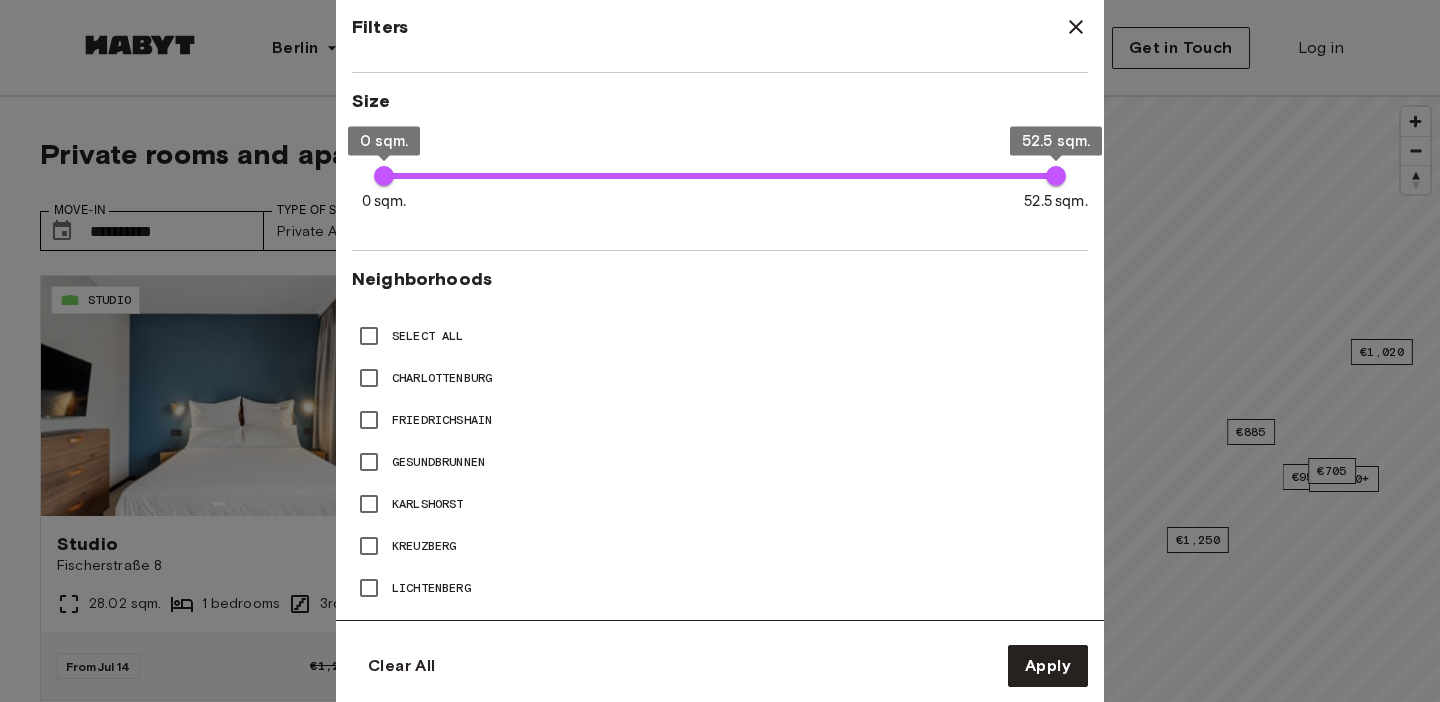 scroll, scrollTop: 792, scrollLeft: 0, axis: vertical 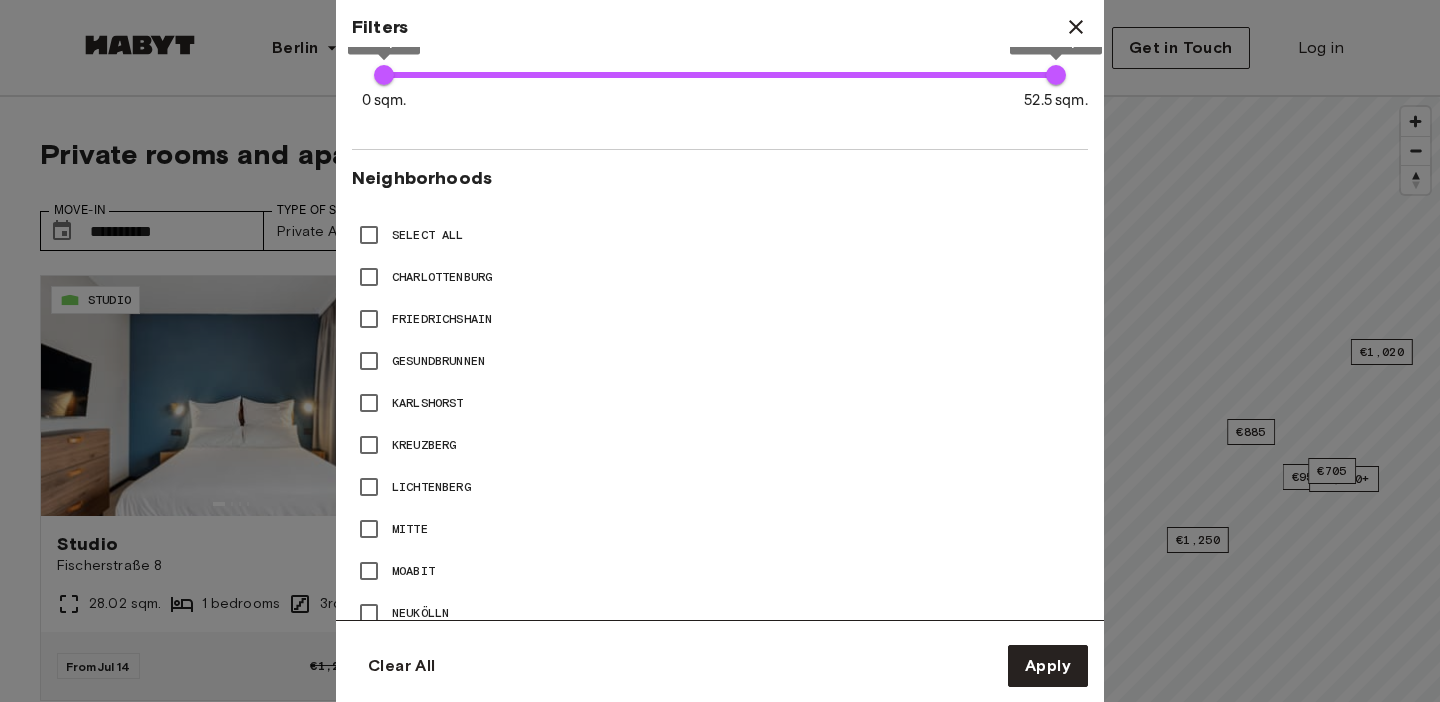 type on "**" 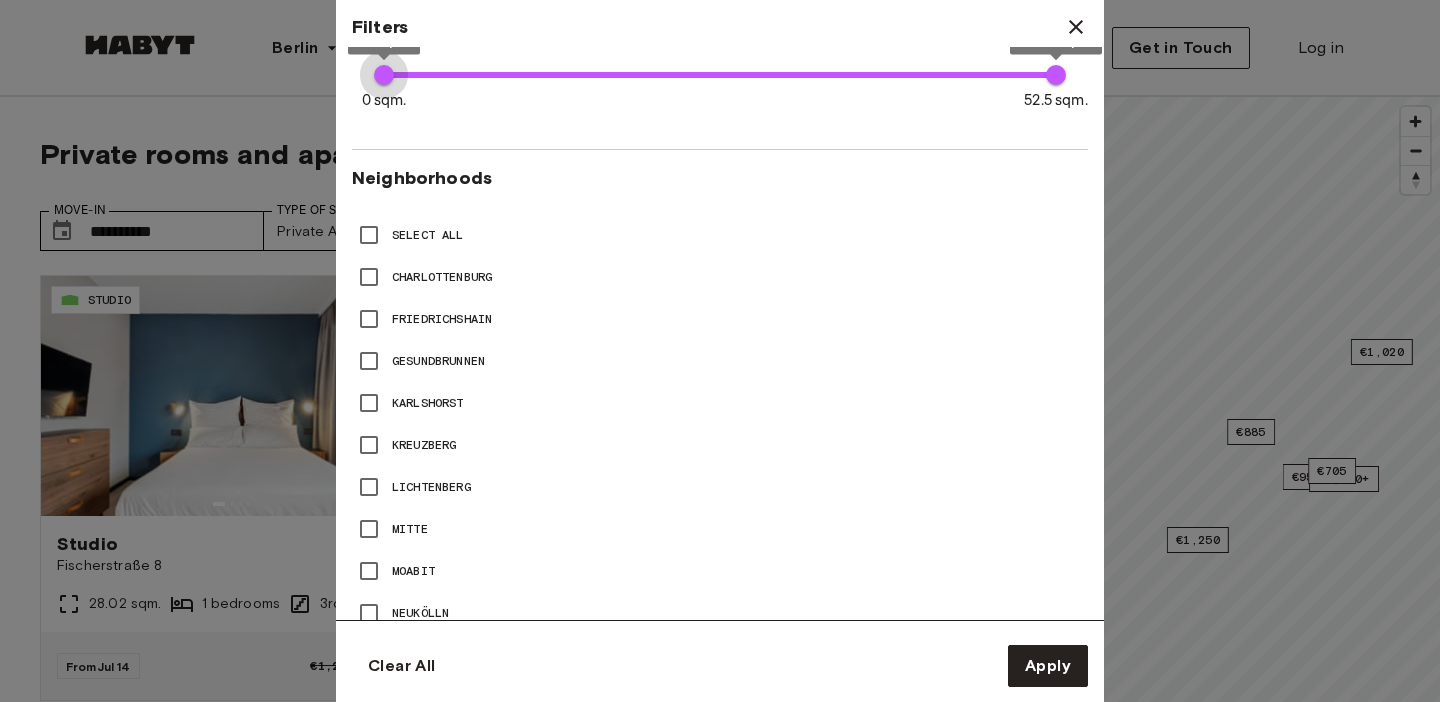 type on "*" 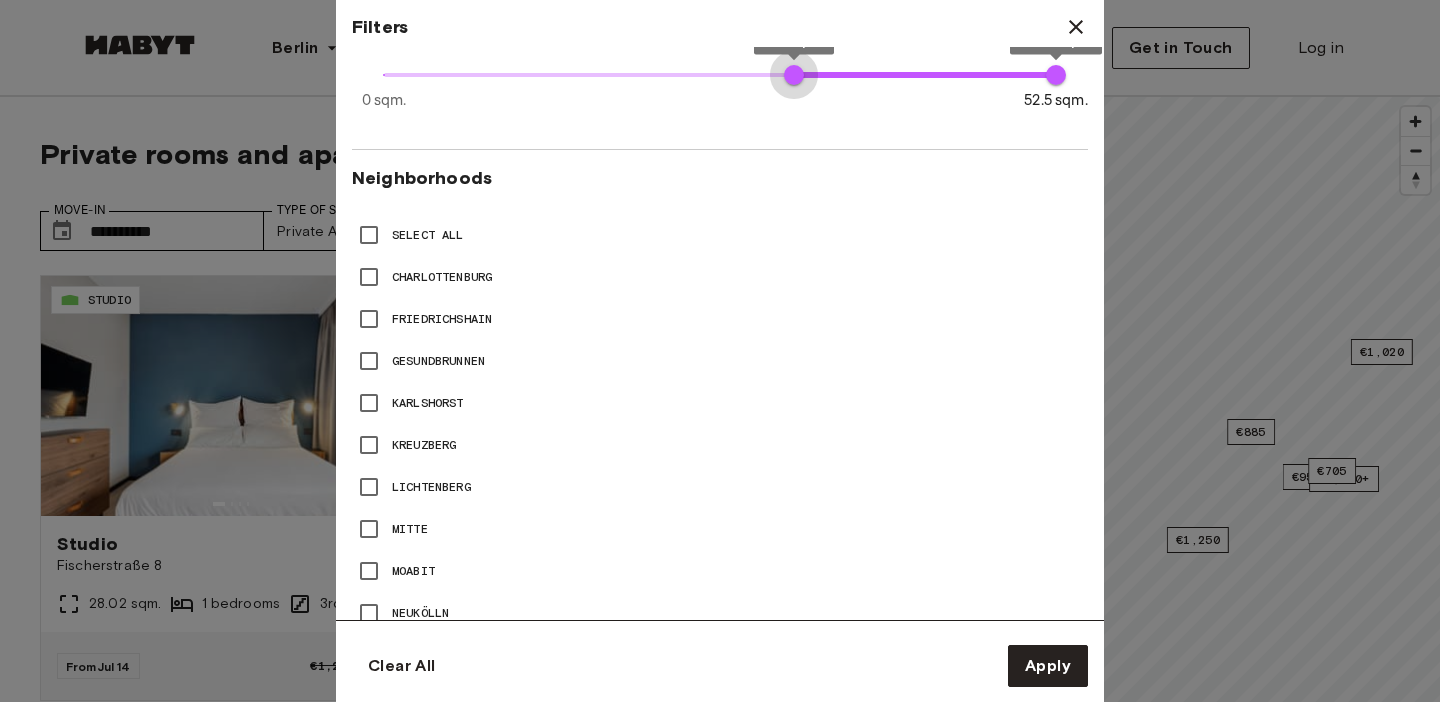 drag, startPoint x: 382, startPoint y: 82, endPoint x: 797, endPoint y: 112, distance: 416.08292 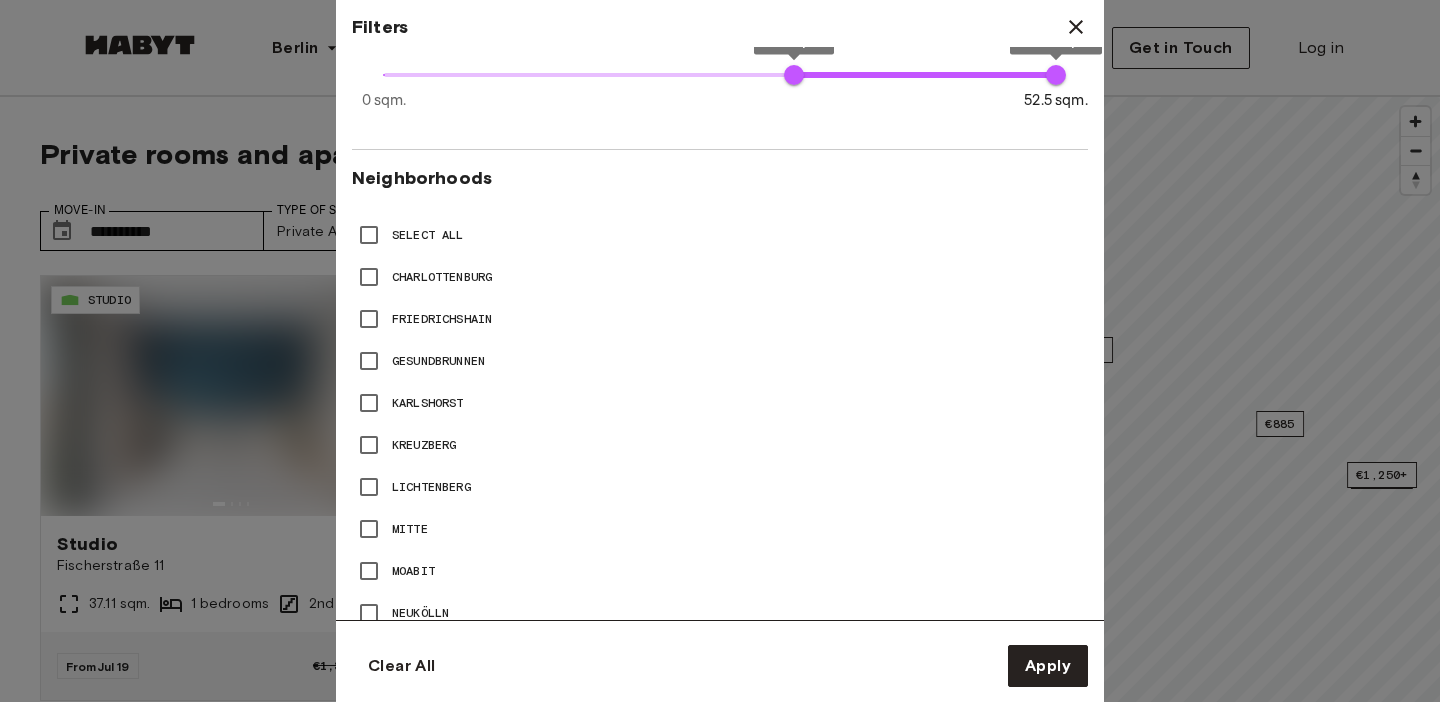 type on "**" 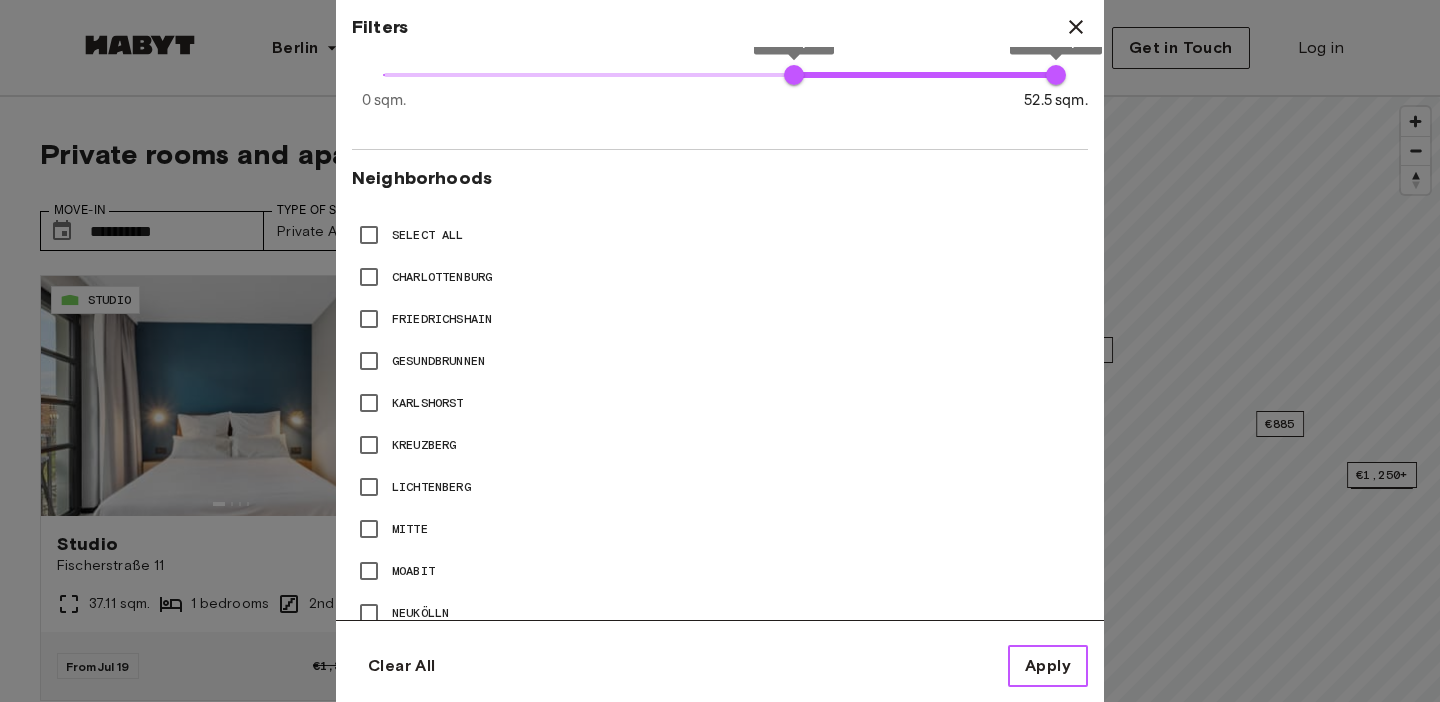 click on "Apply" at bounding box center (1048, 666) 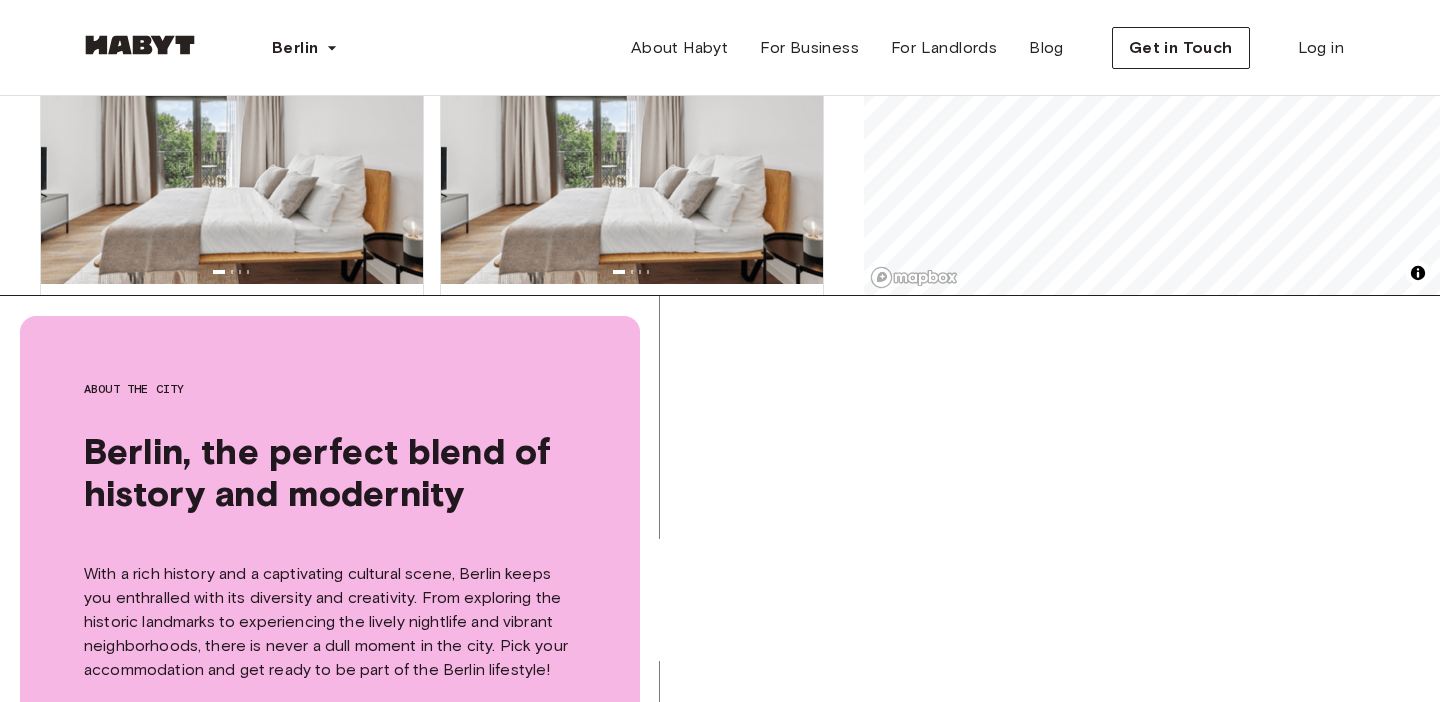 scroll, scrollTop: 478, scrollLeft: 0, axis: vertical 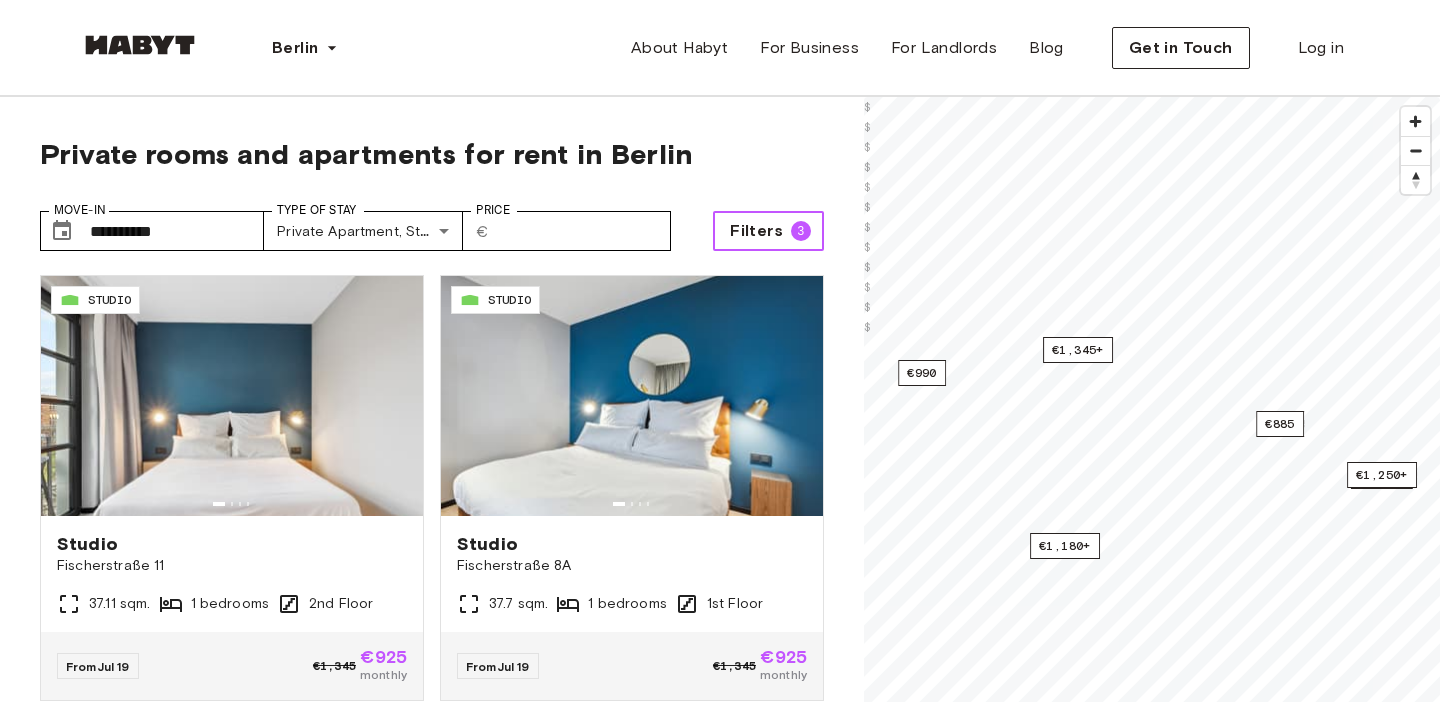 click on "Filters 3" at bounding box center [768, 231] 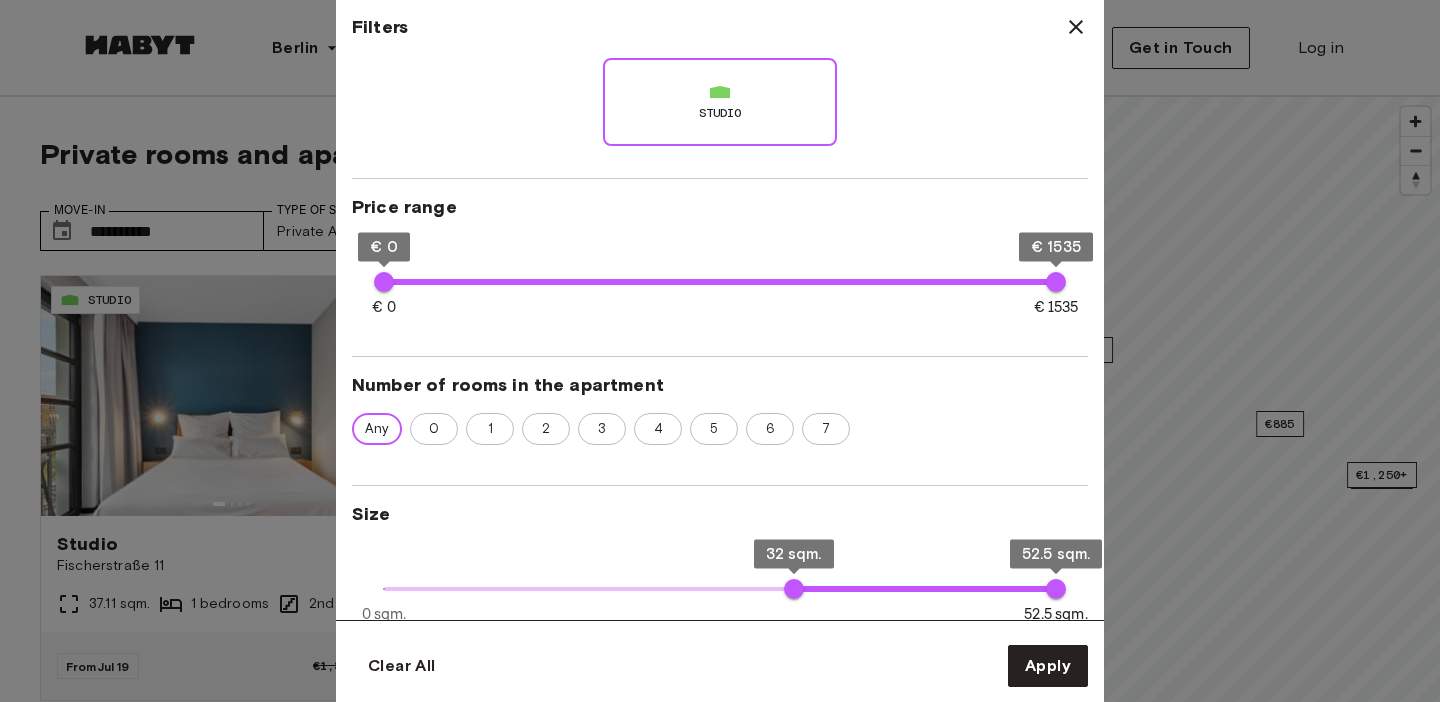scroll, scrollTop: 387, scrollLeft: 0, axis: vertical 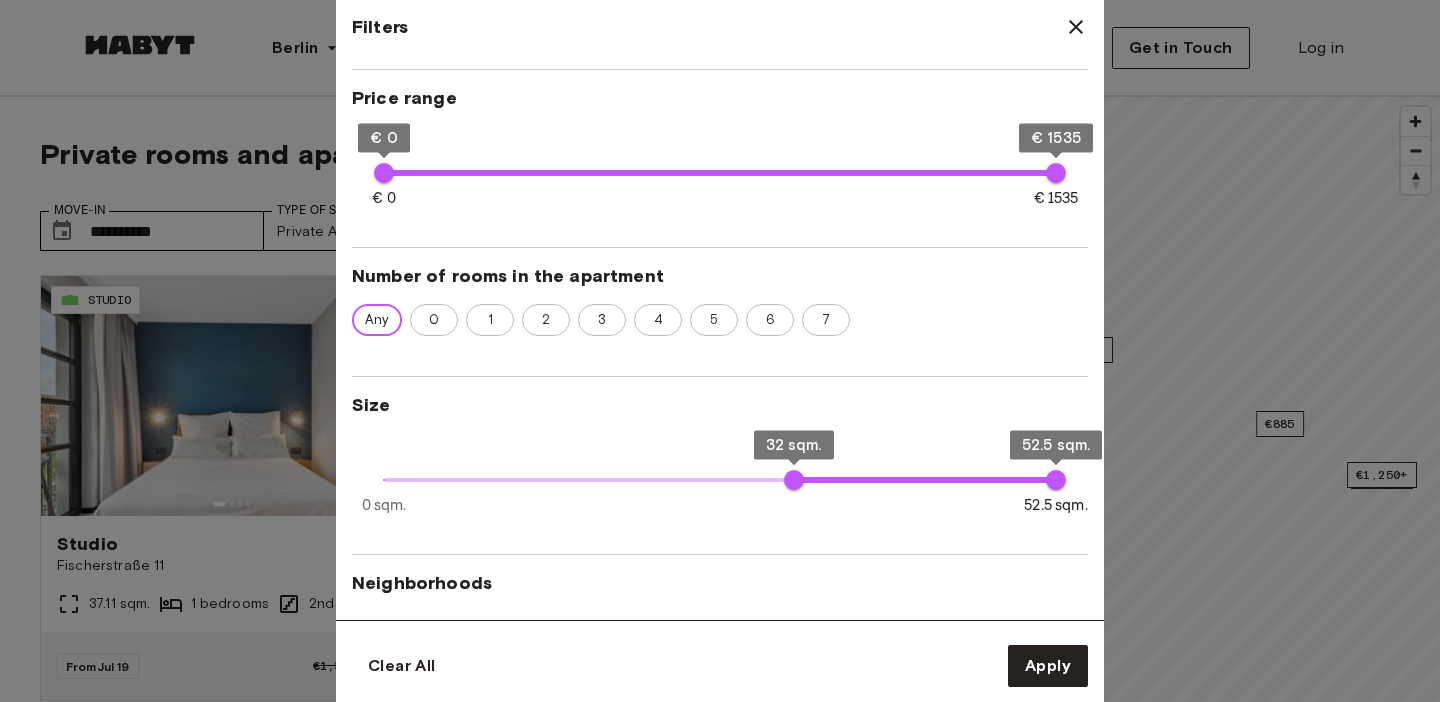 type on "**" 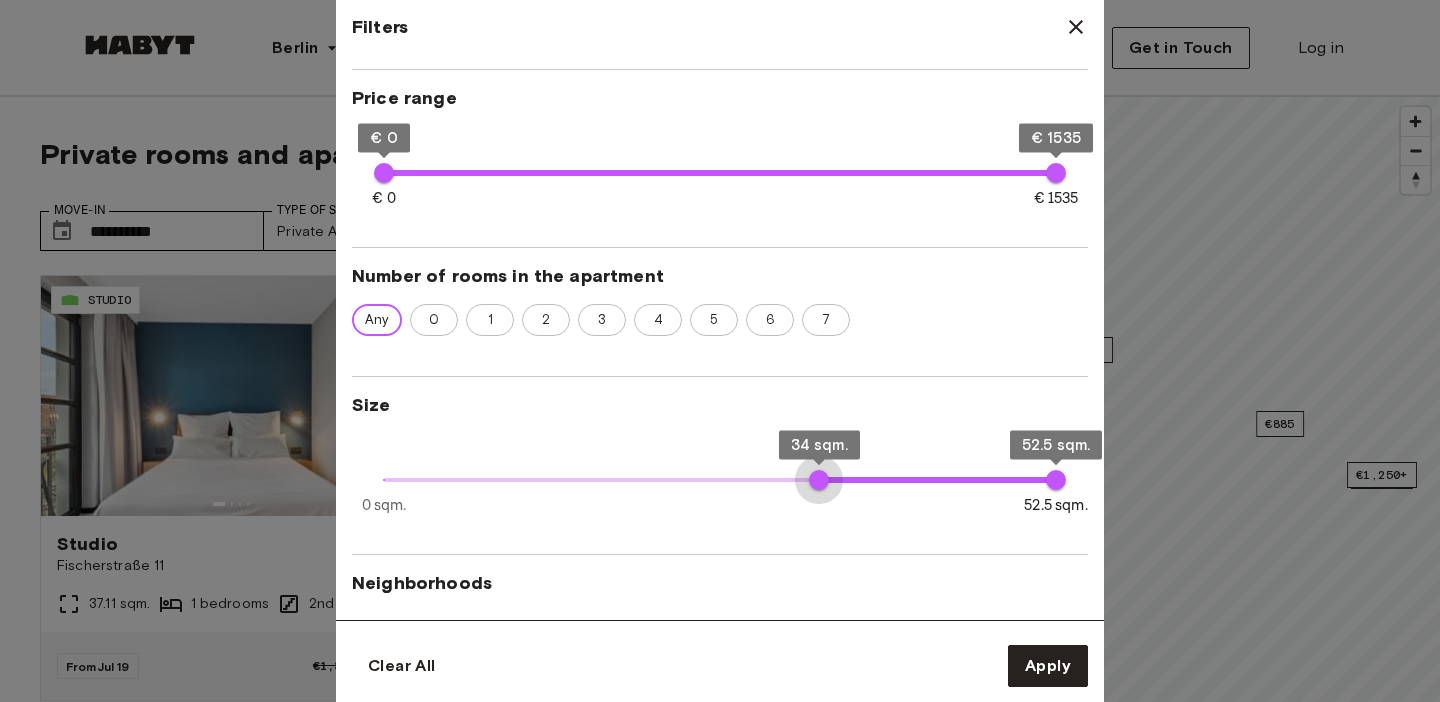 type on "**" 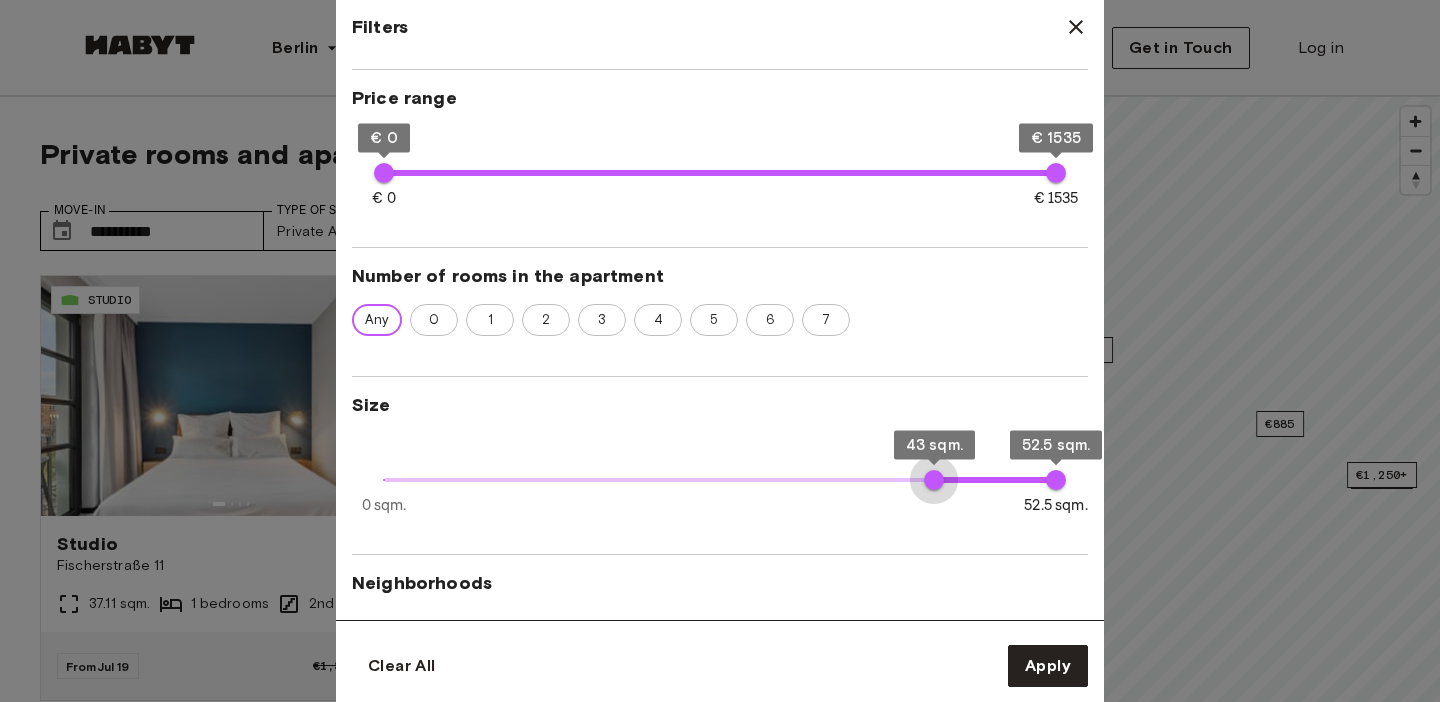 type on "**" 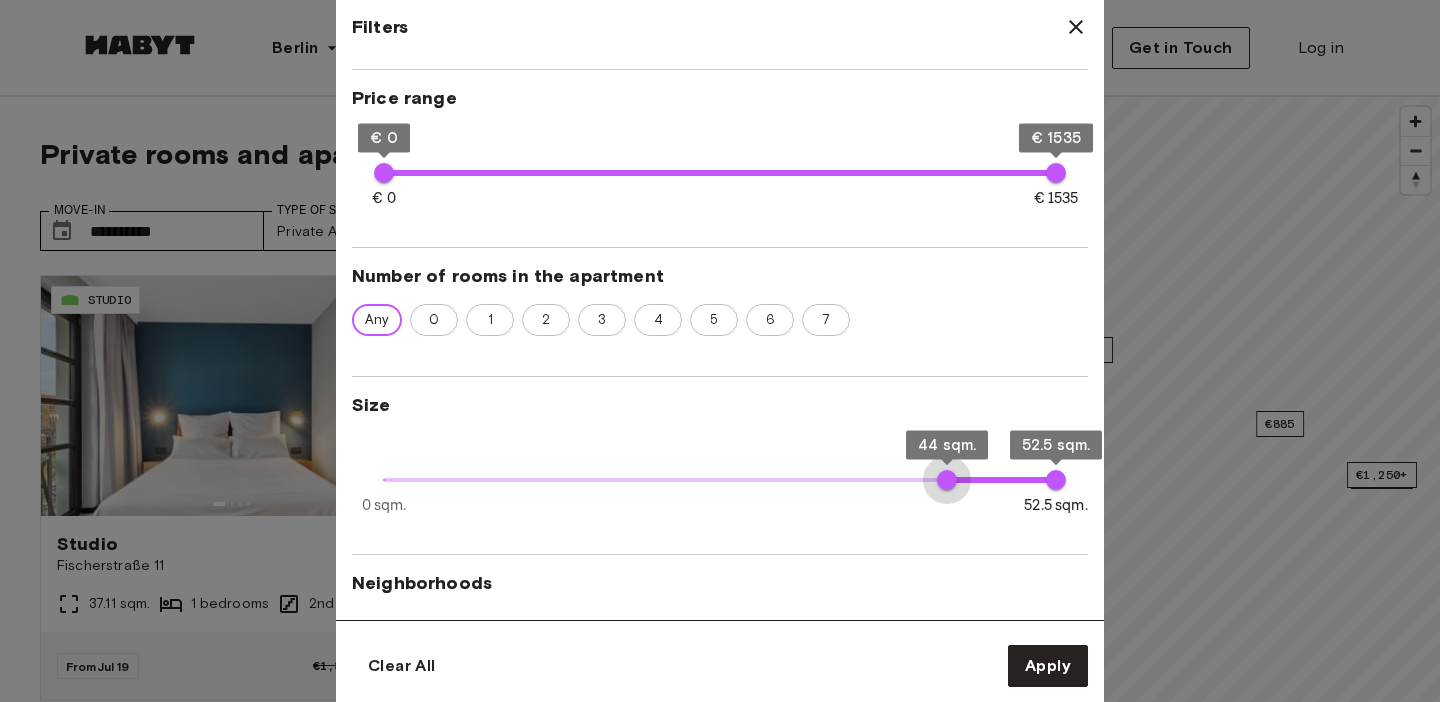 drag, startPoint x: 793, startPoint y: 476, endPoint x: 950, endPoint y: 477, distance: 157.00319 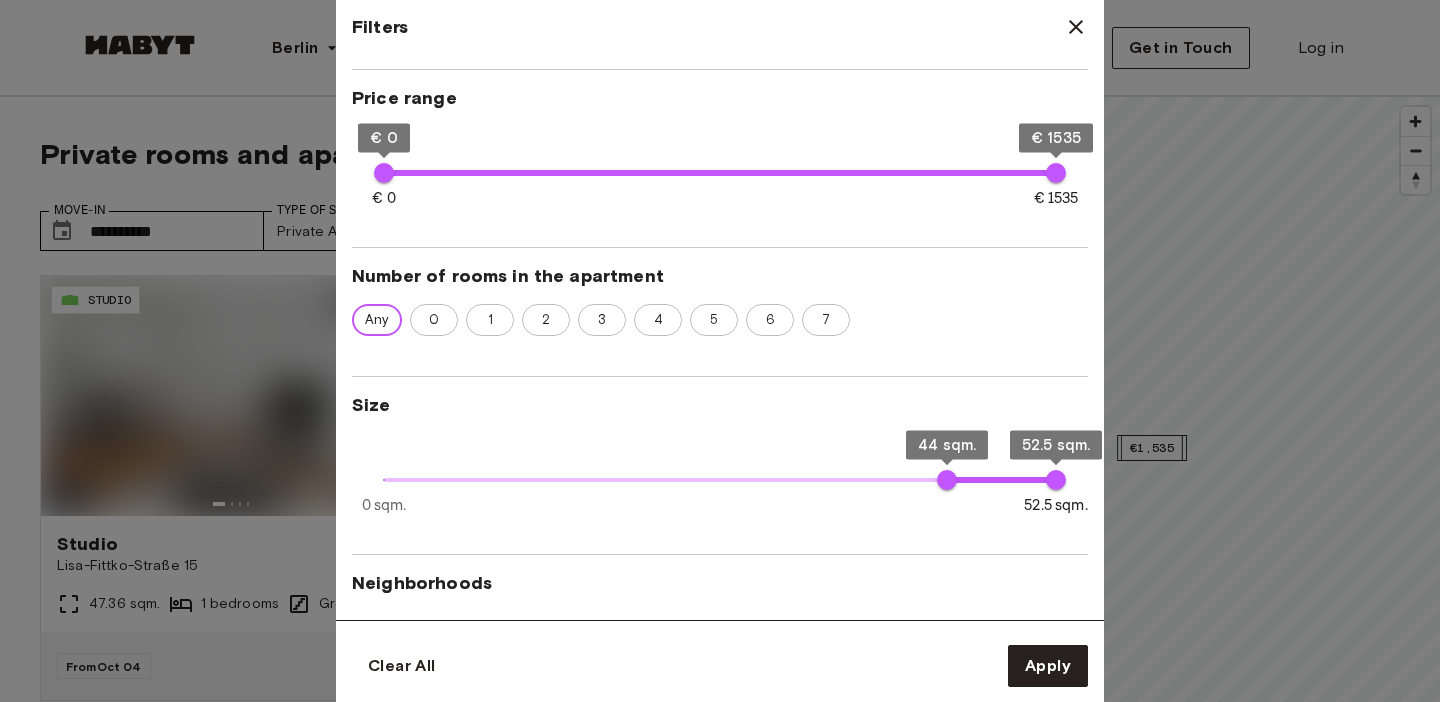 type on "**" 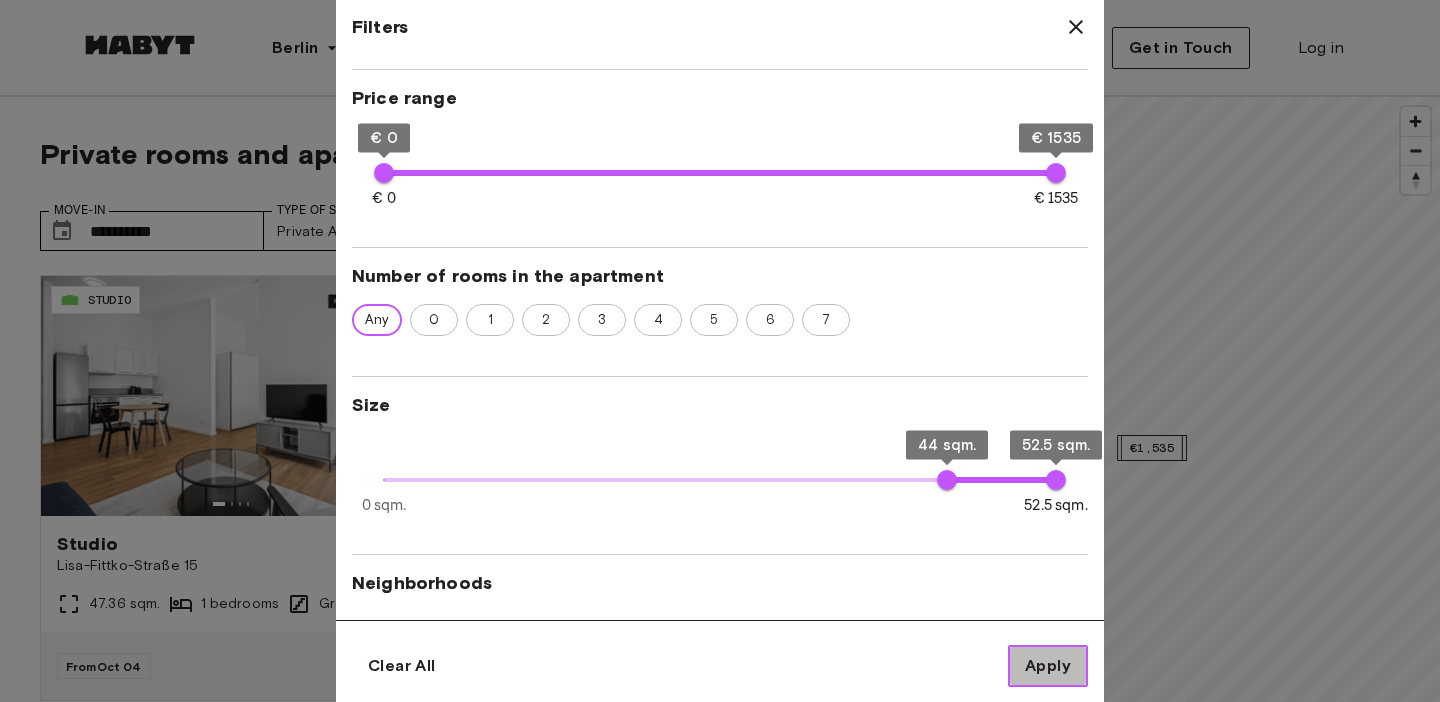 click on "Apply" at bounding box center [1048, 666] 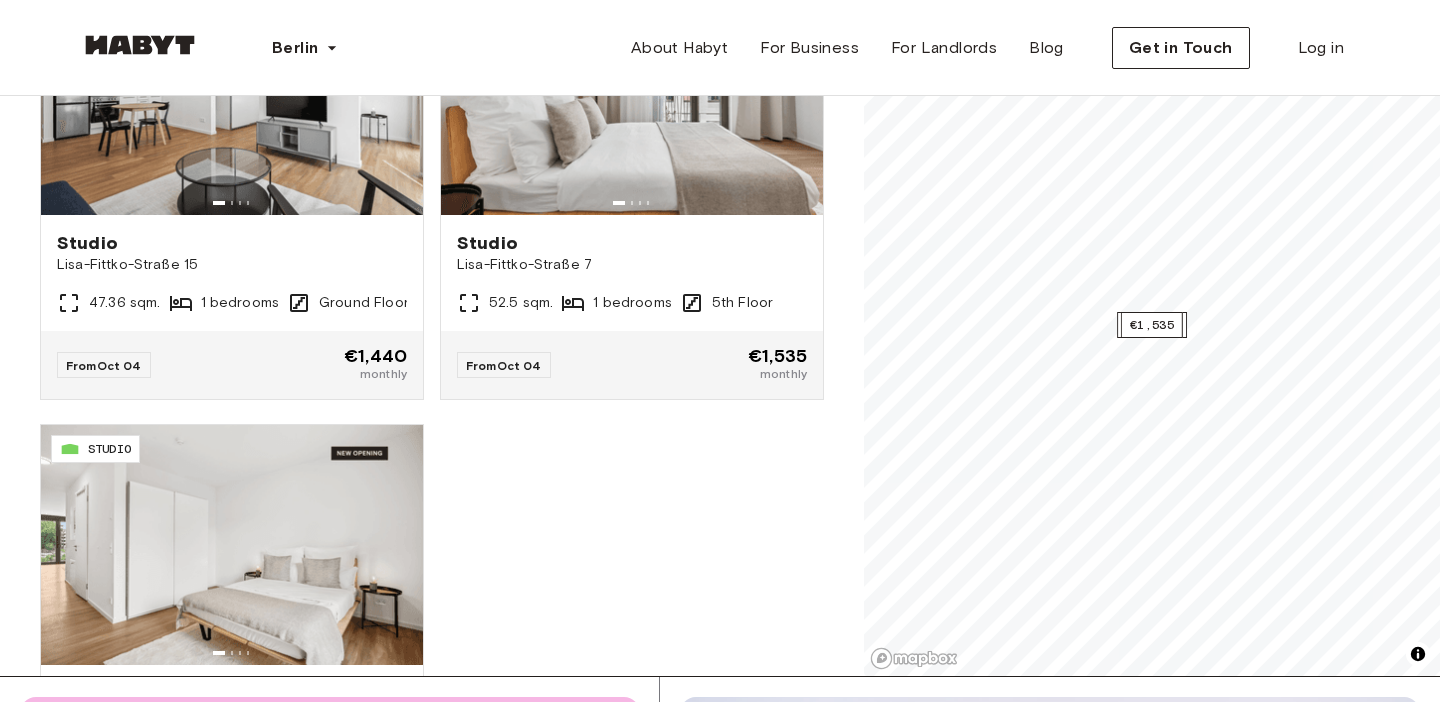 scroll, scrollTop: 226, scrollLeft: 0, axis: vertical 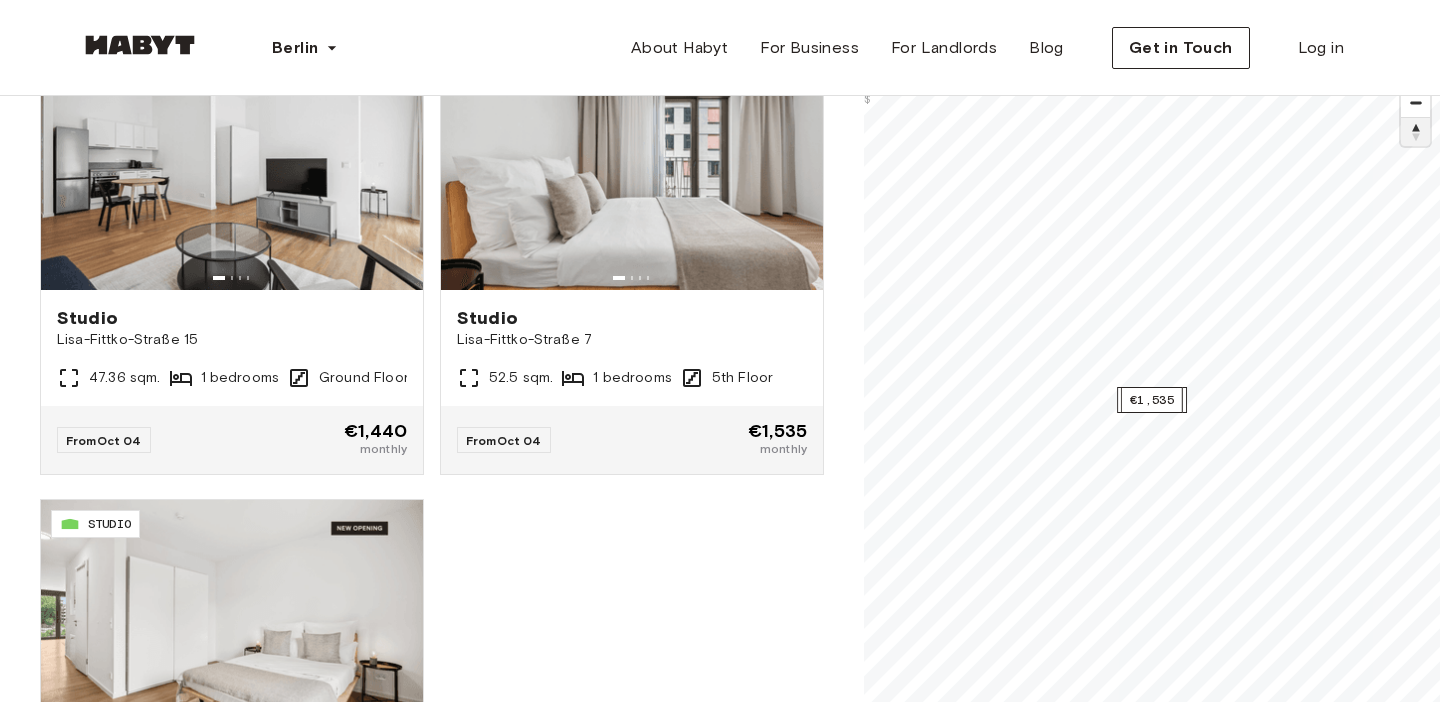 click at bounding box center (1415, 132) 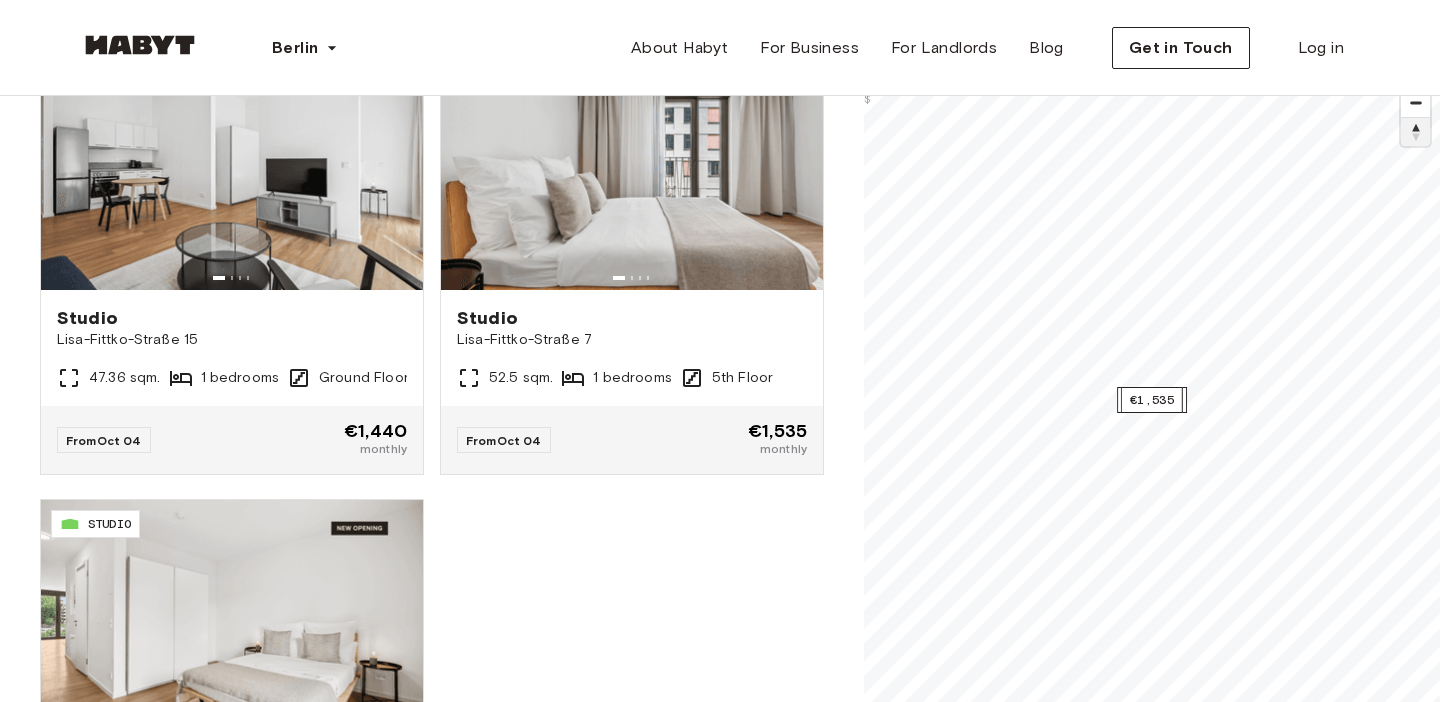 click on "€1,440+ €1,535 © Mapbox   © OpenStreetMap   Improve this map $ $ $" at bounding box center [1152, 400] 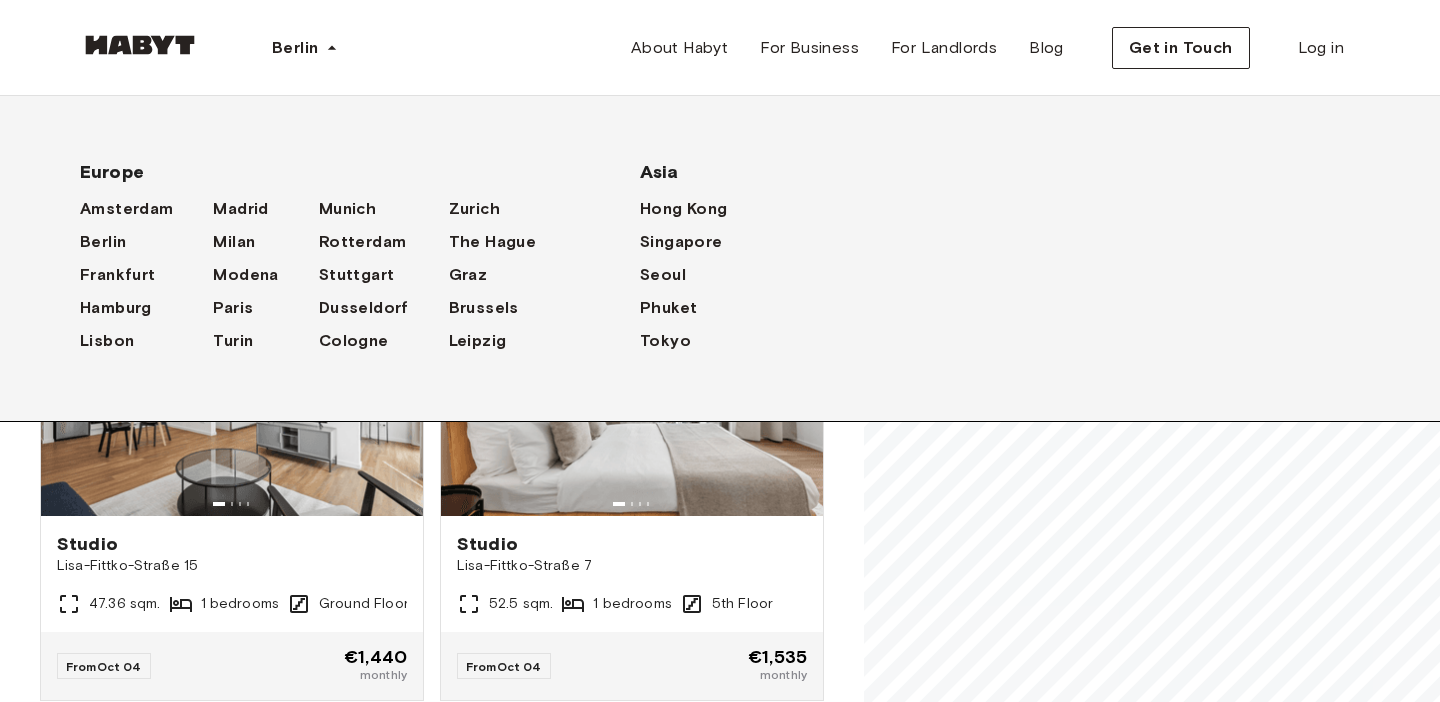 scroll, scrollTop: 0, scrollLeft: 0, axis: both 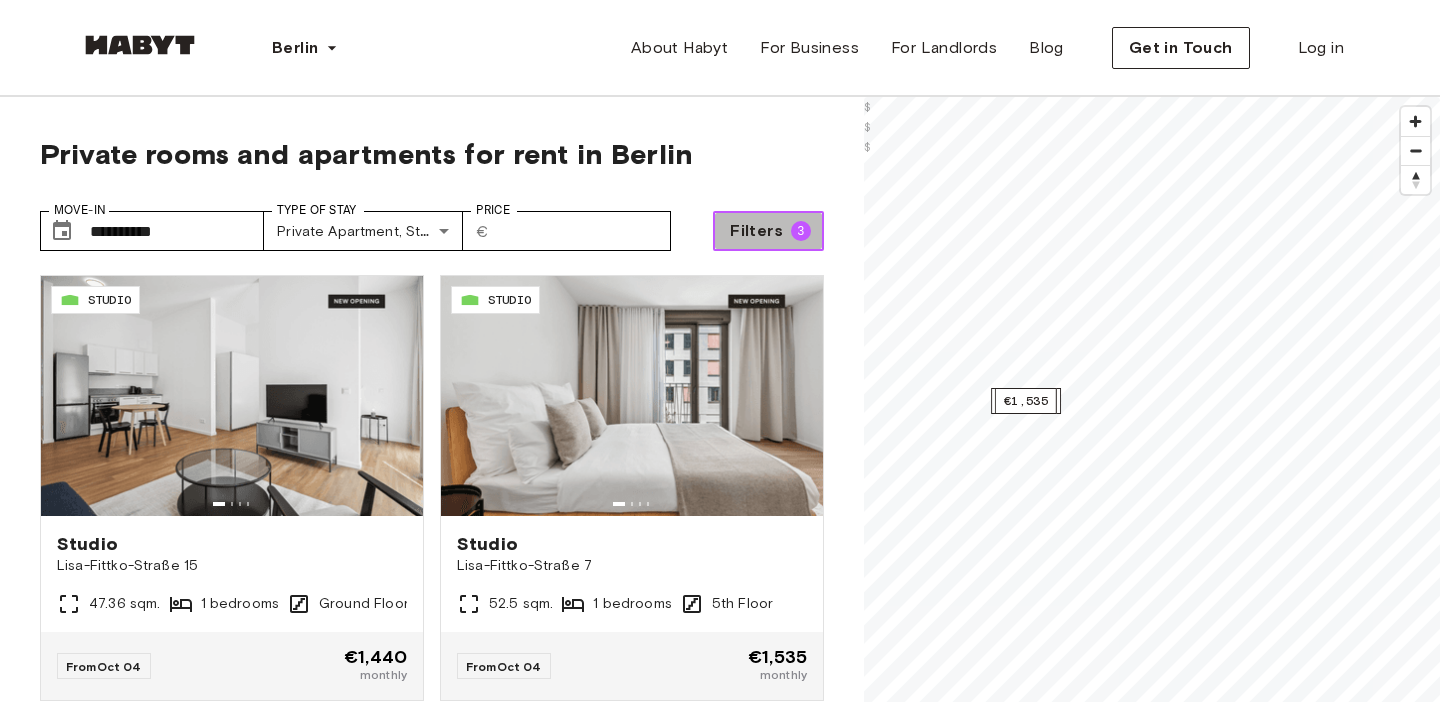 click on "Filters" at bounding box center [756, 231] 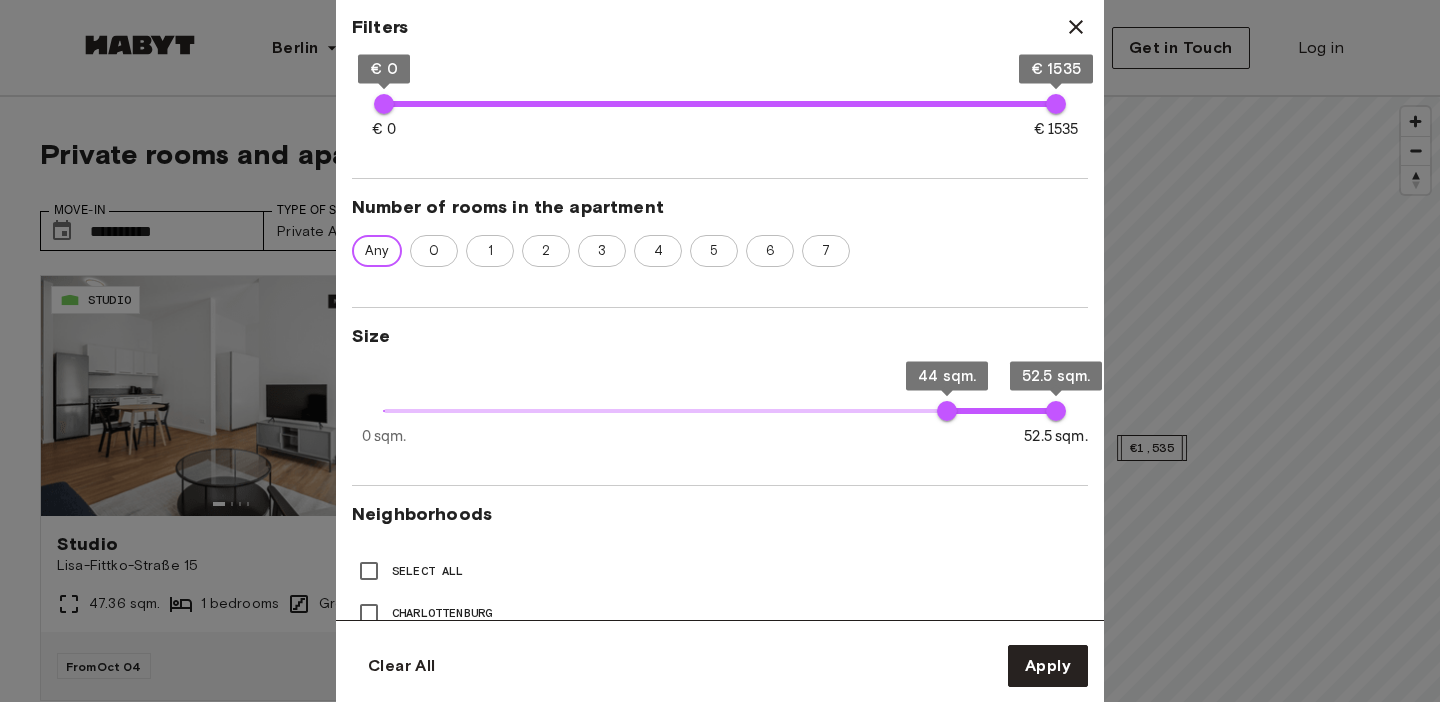 scroll, scrollTop: 483, scrollLeft: 0, axis: vertical 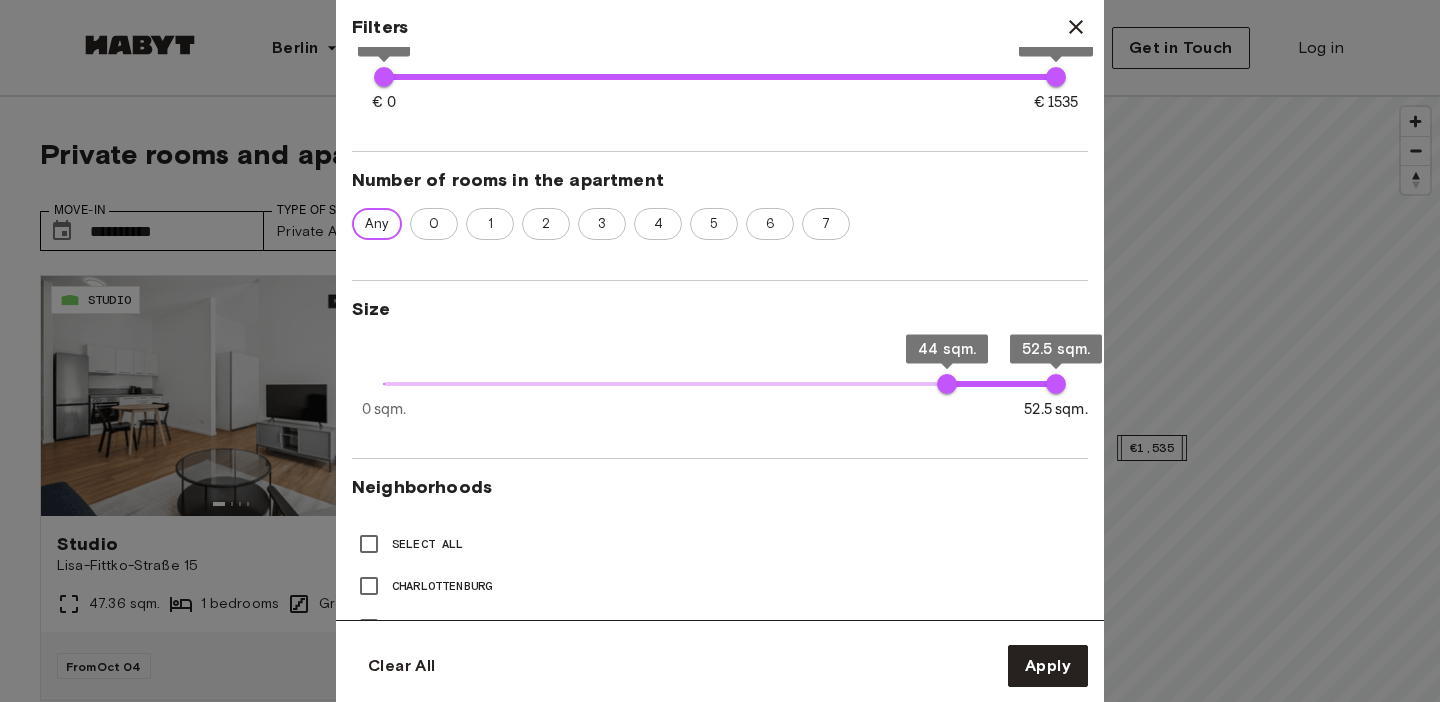 type on "**" 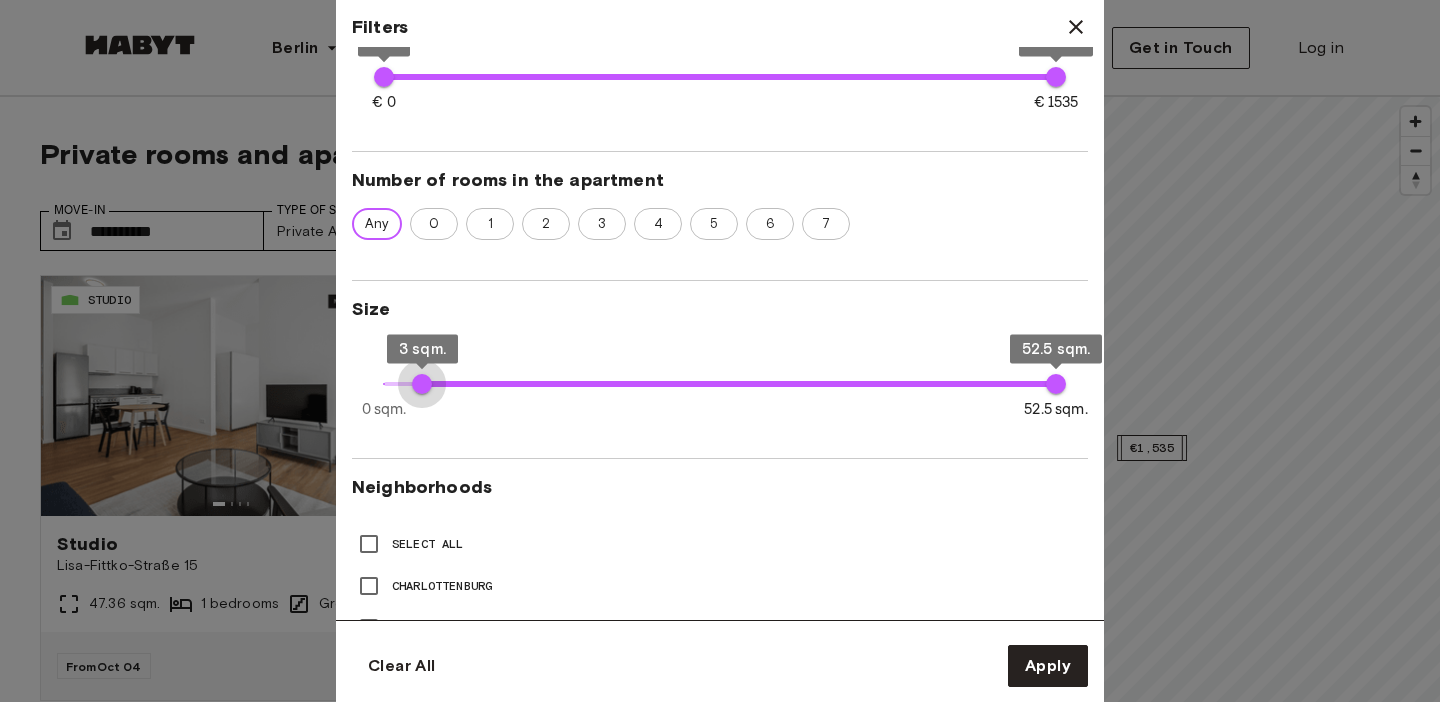 type on "*" 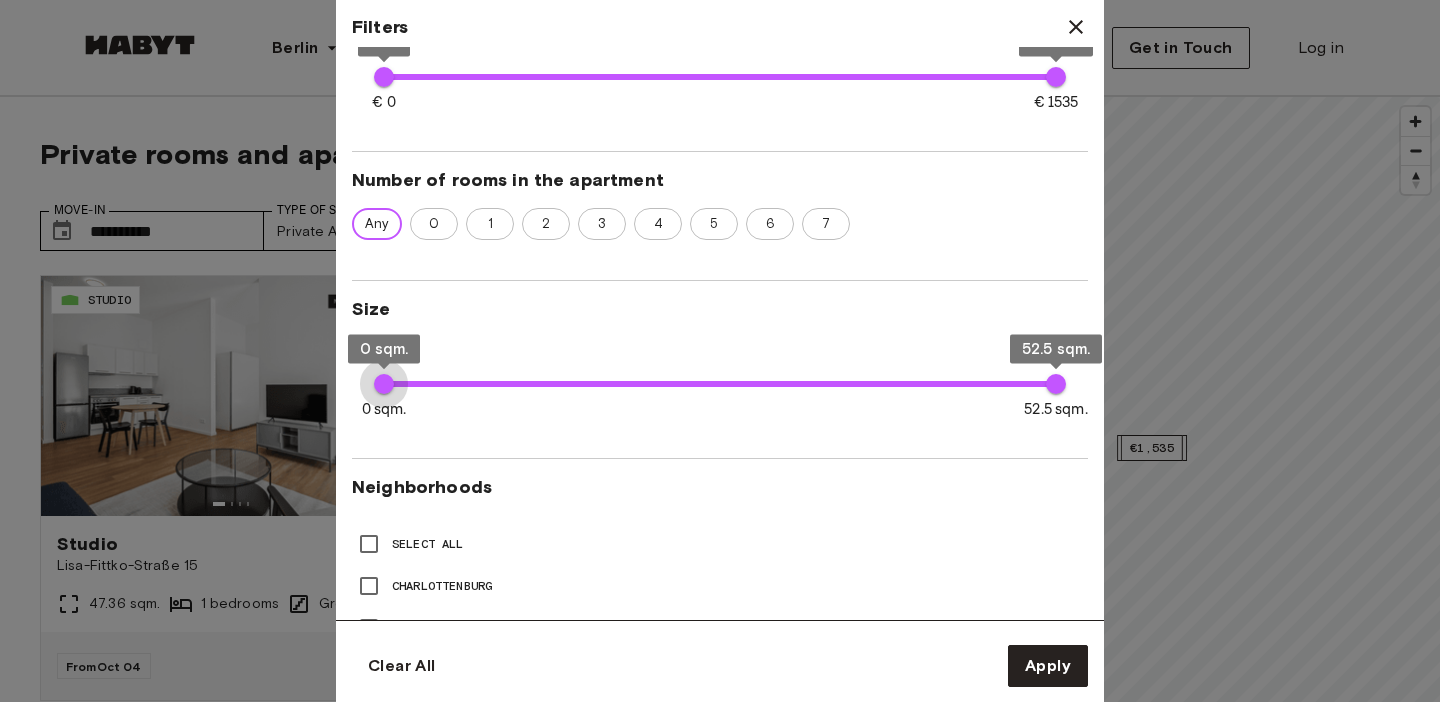 drag, startPoint x: 948, startPoint y: 372, endPoint x: 293, endPoint y: 369, distance: 655.0069 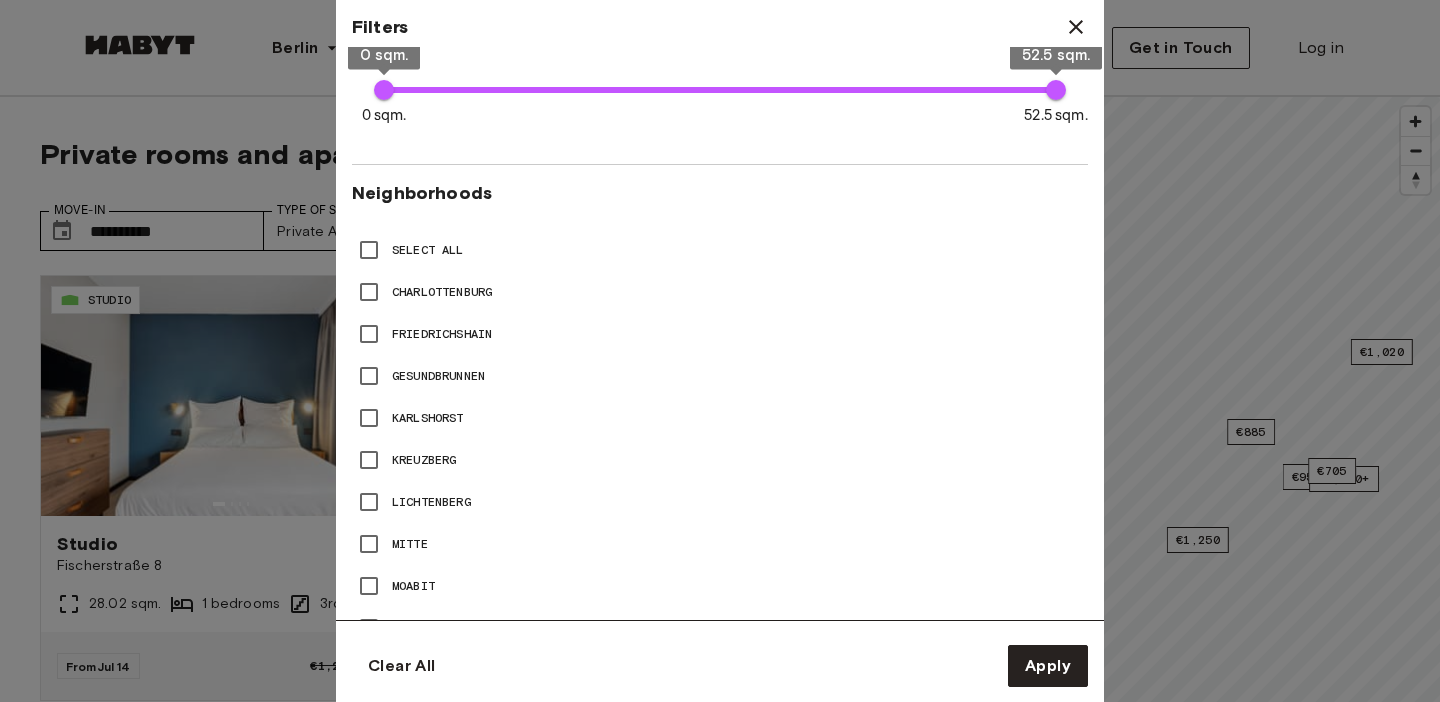 scroll, scrollTop: 802, scrollLeft: 0, axis: vertical 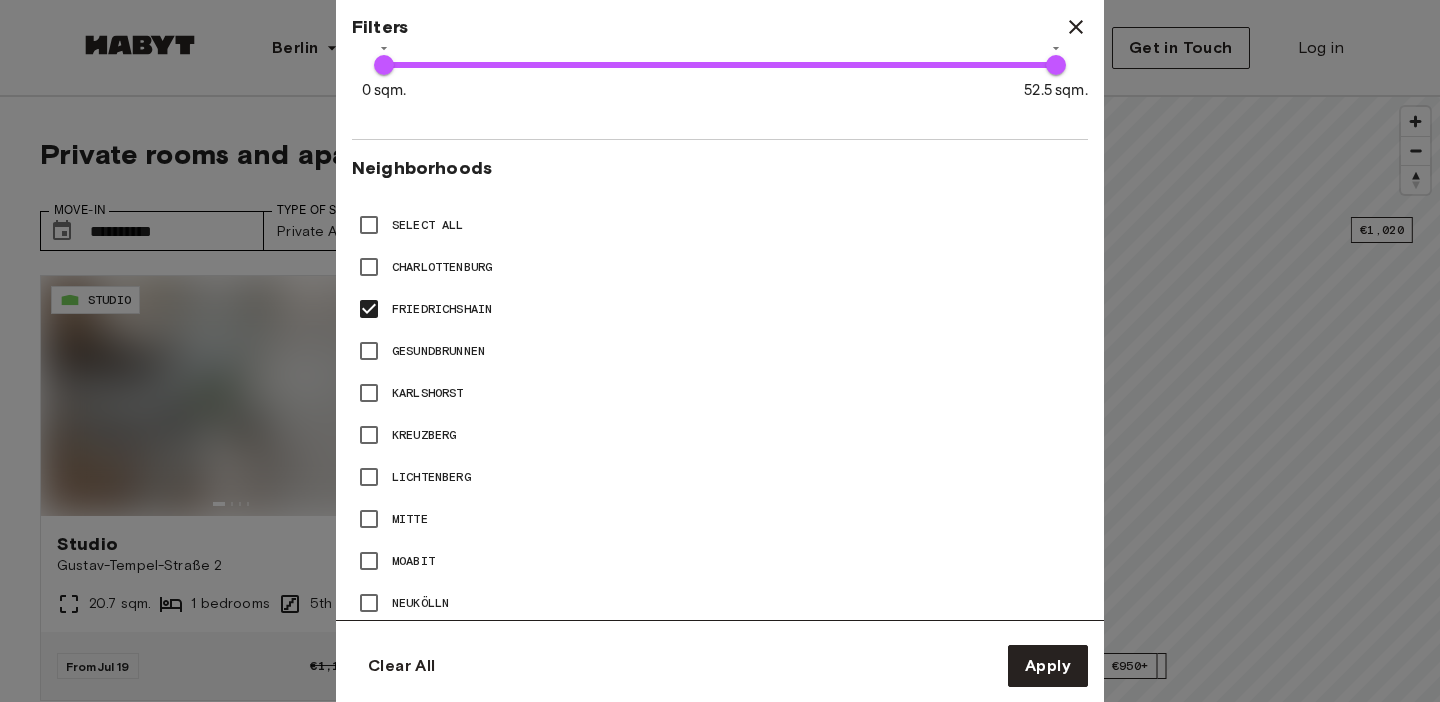 type on "**" 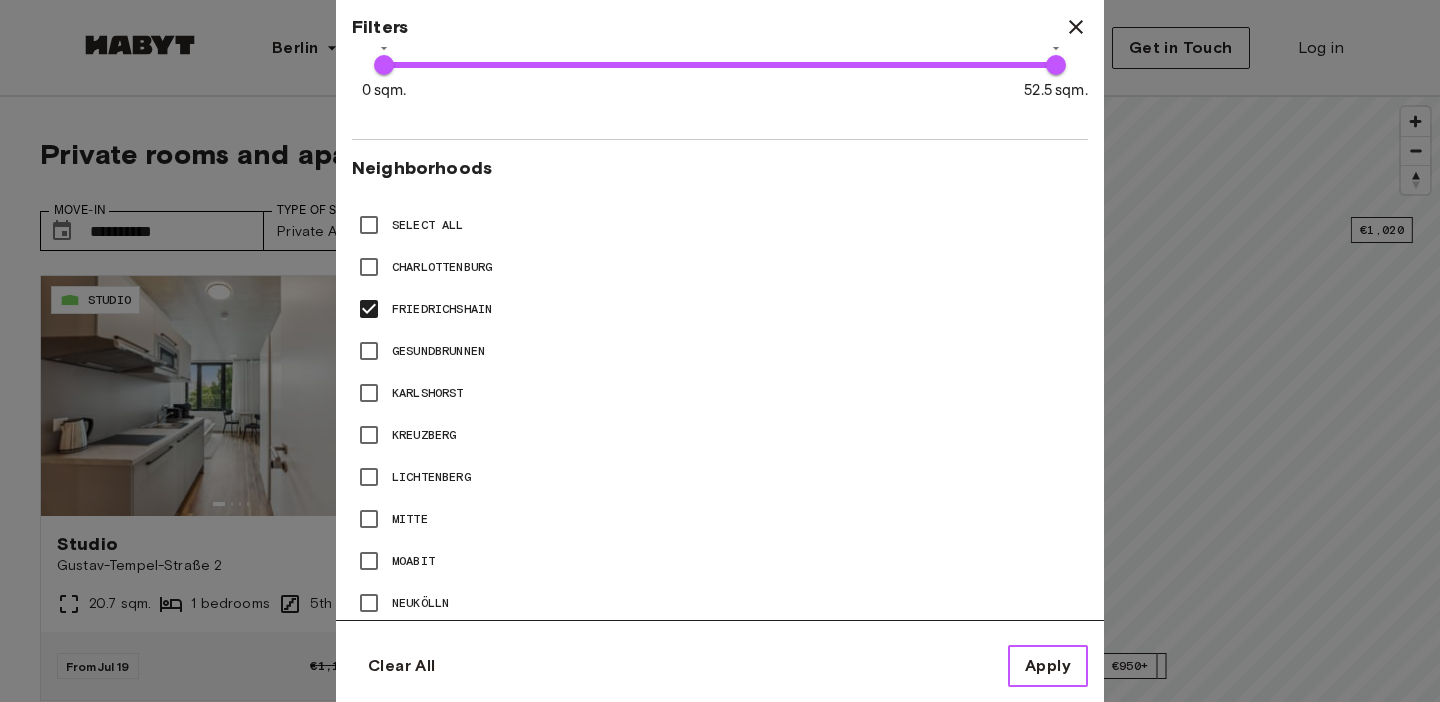 click on "Apply" at bounding box center [1048, 666] 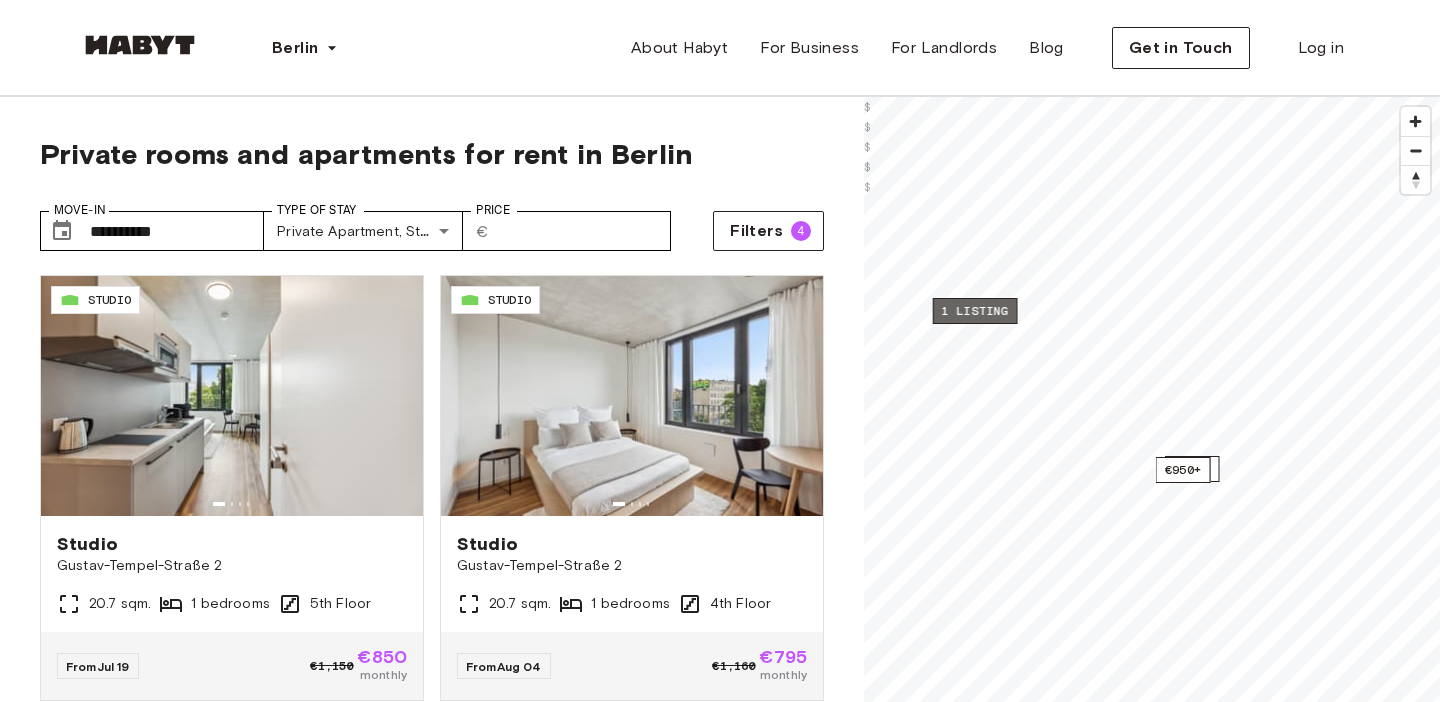 click on "1 listing" at bounding box center (975, 311) 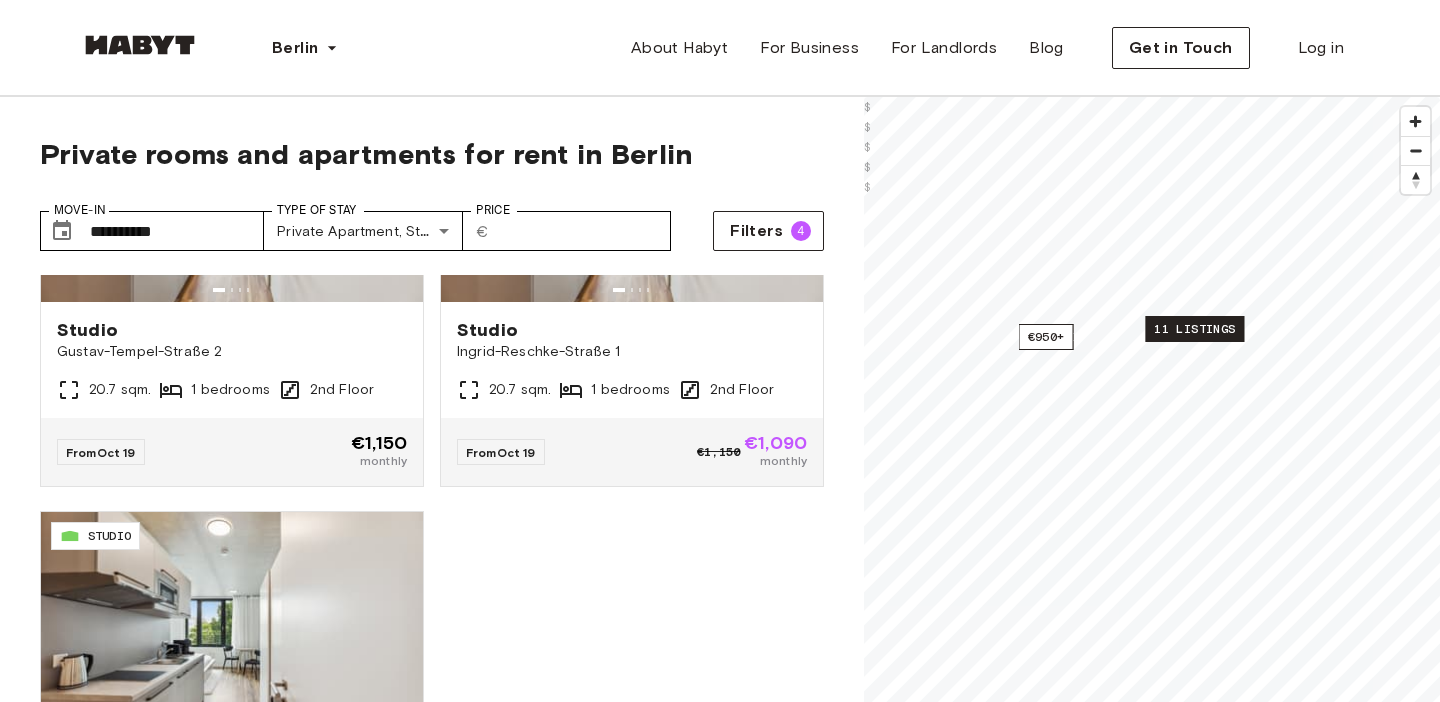 scroll, scrollTop: 3814, scrollLeft: 0, axis: vertical 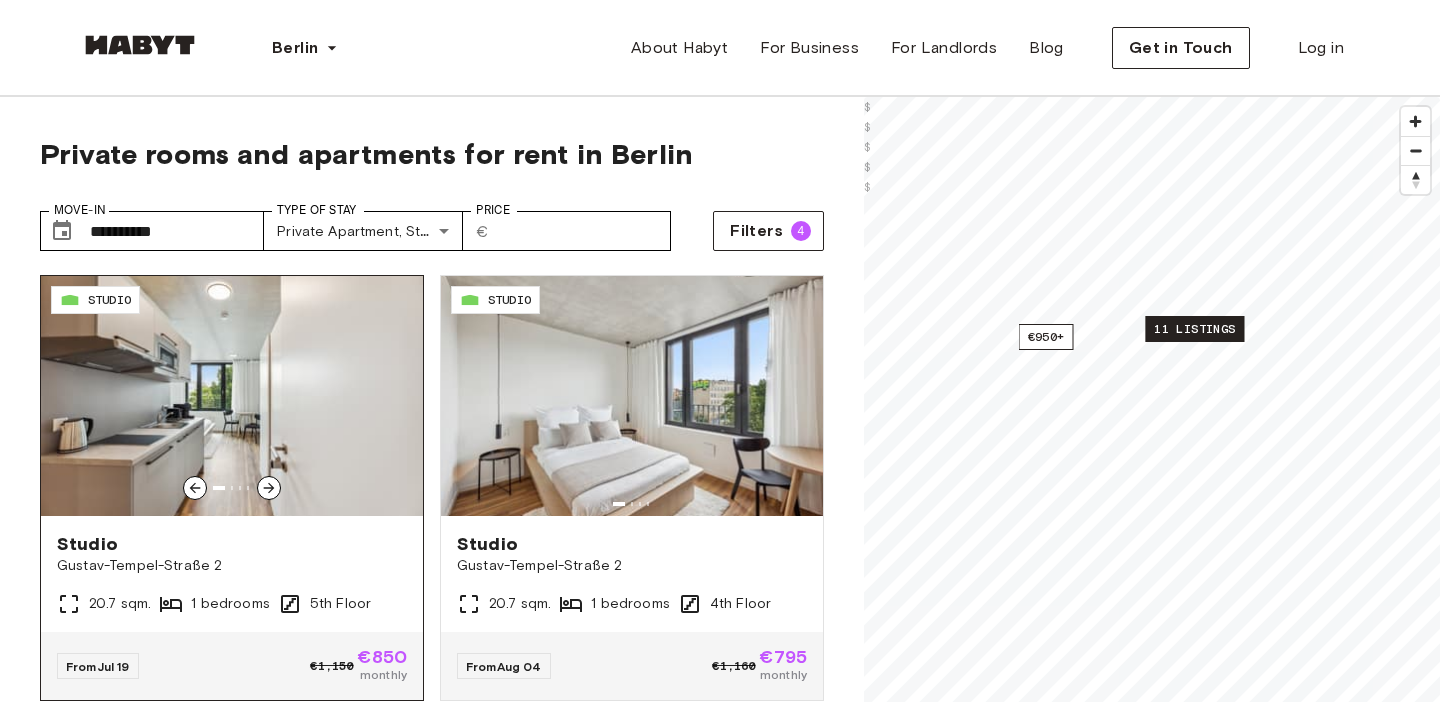 click 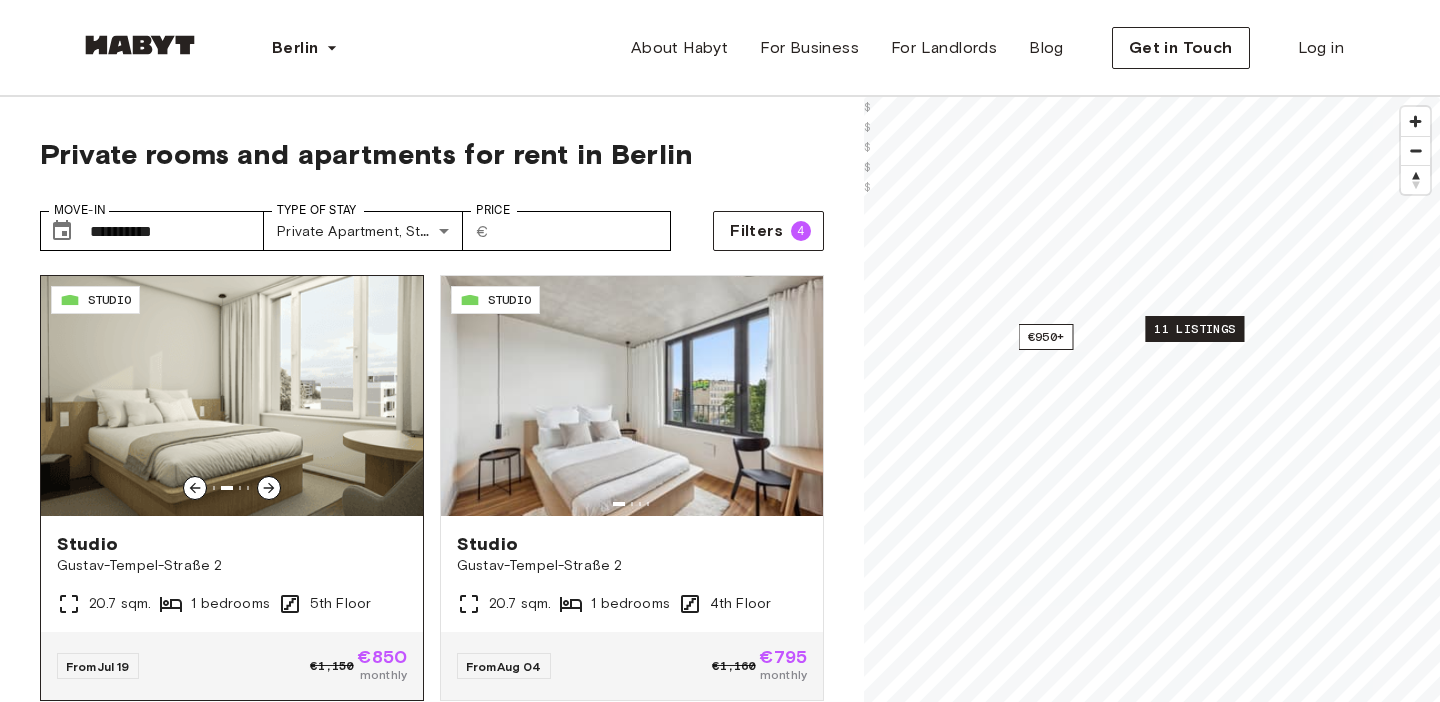 click 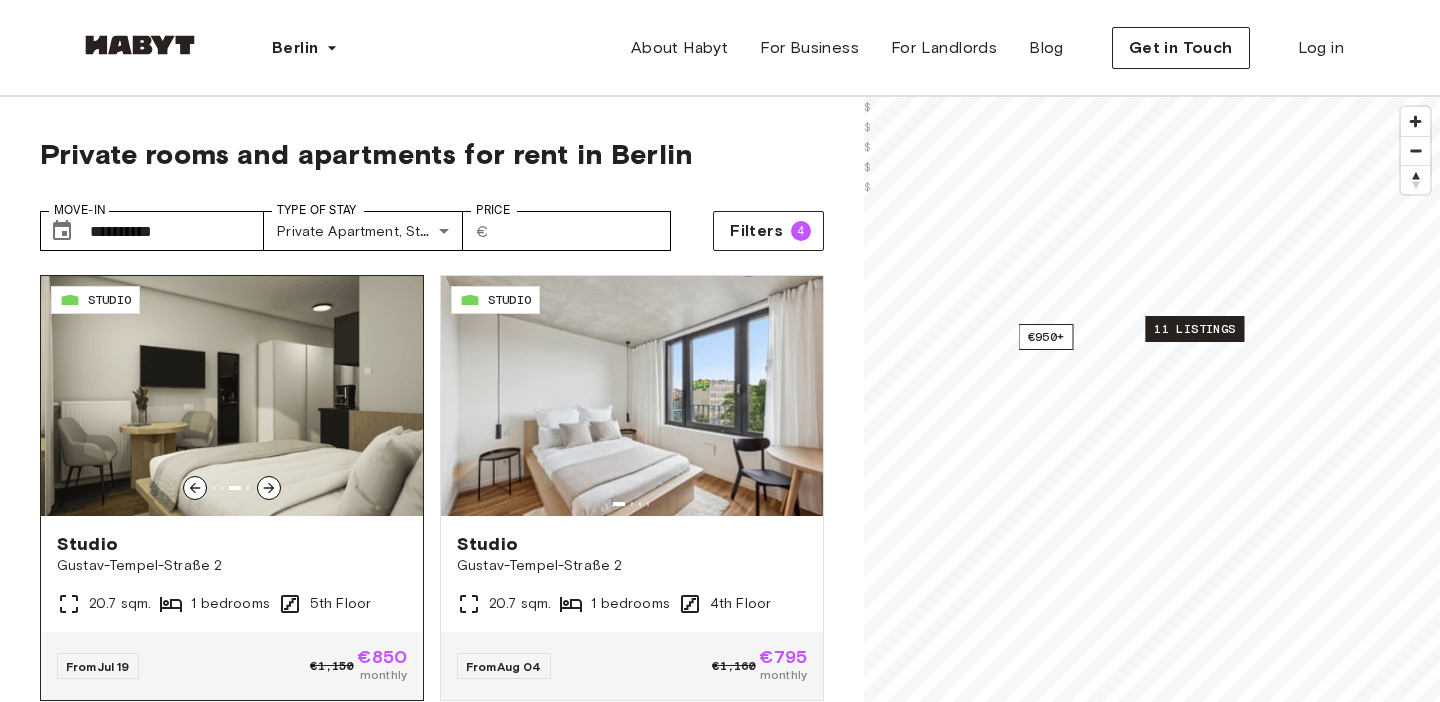 click on "Studio" at bounding box center (232, 544) 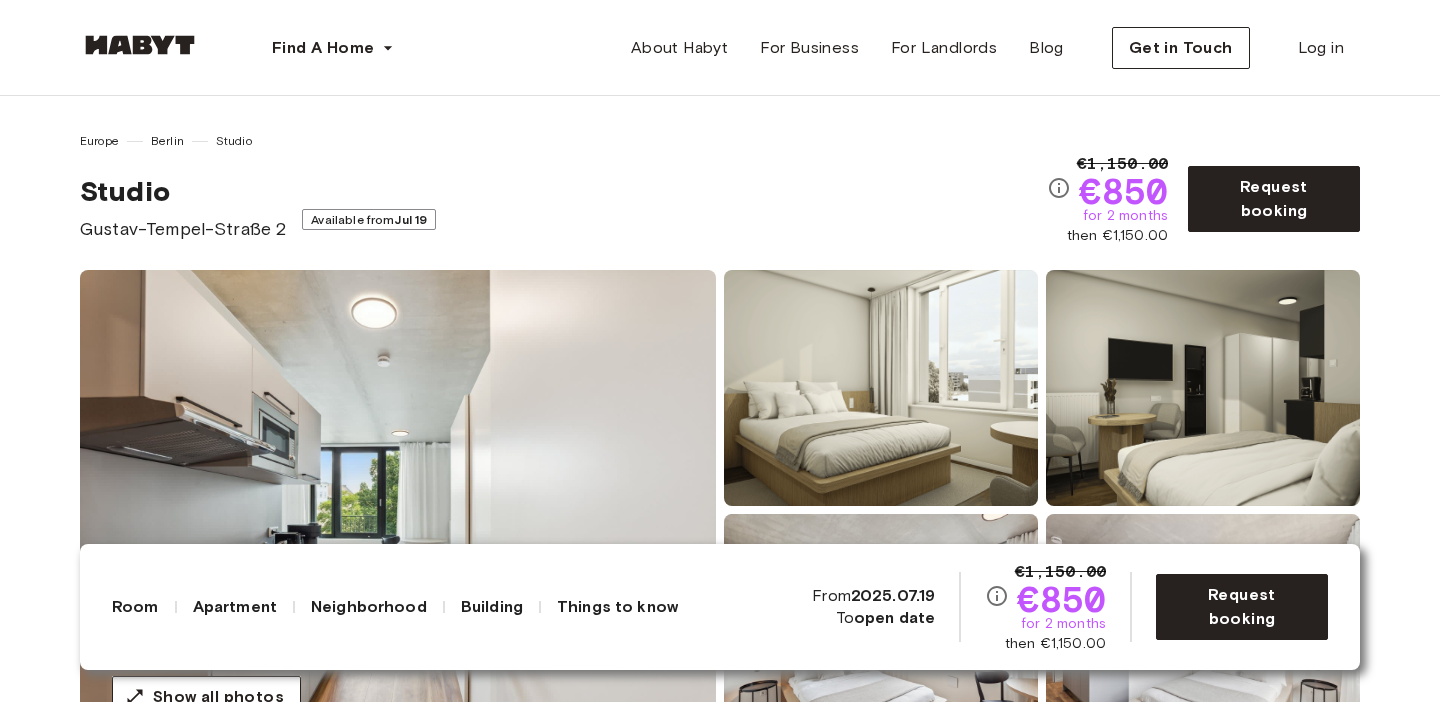 scroll, scrollTop: 0, scrollLeft: 0, axis: both 